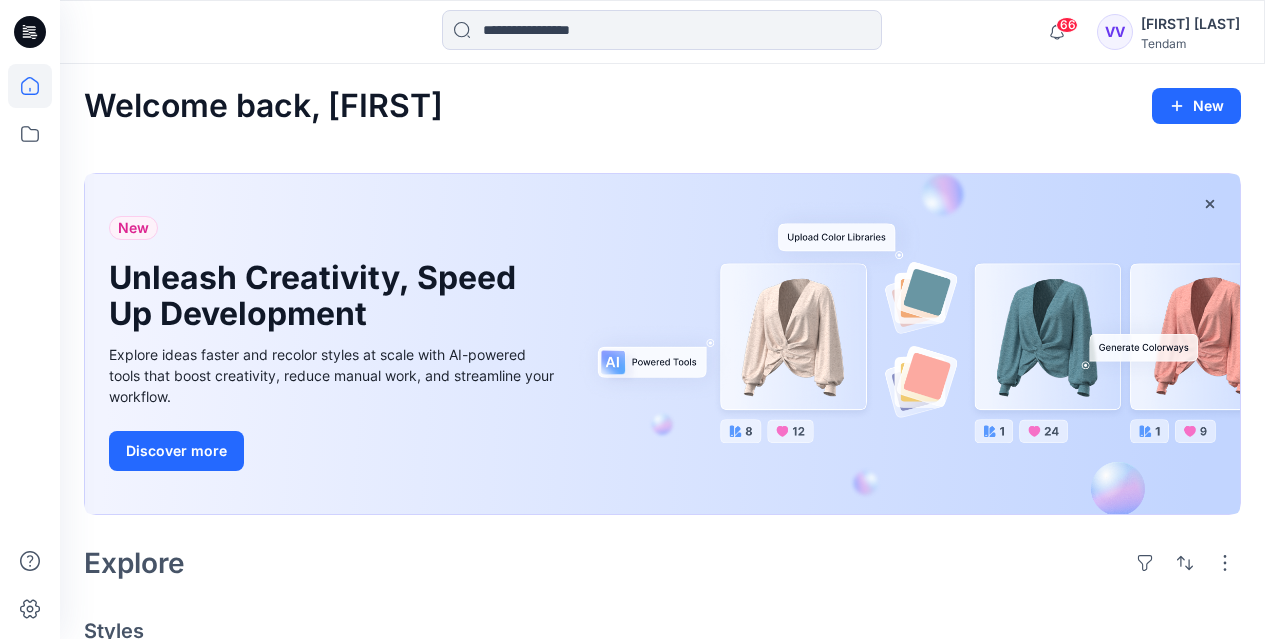 scroll, scrollTop: 0, scrollLeft: 0, axis: both 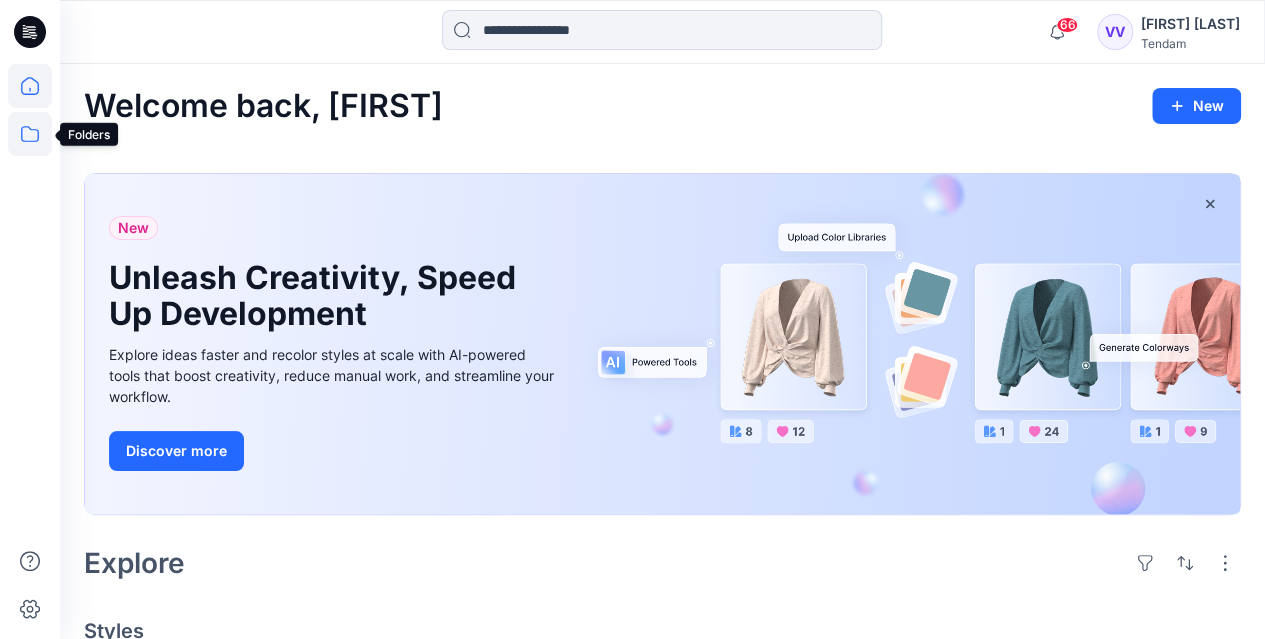 click 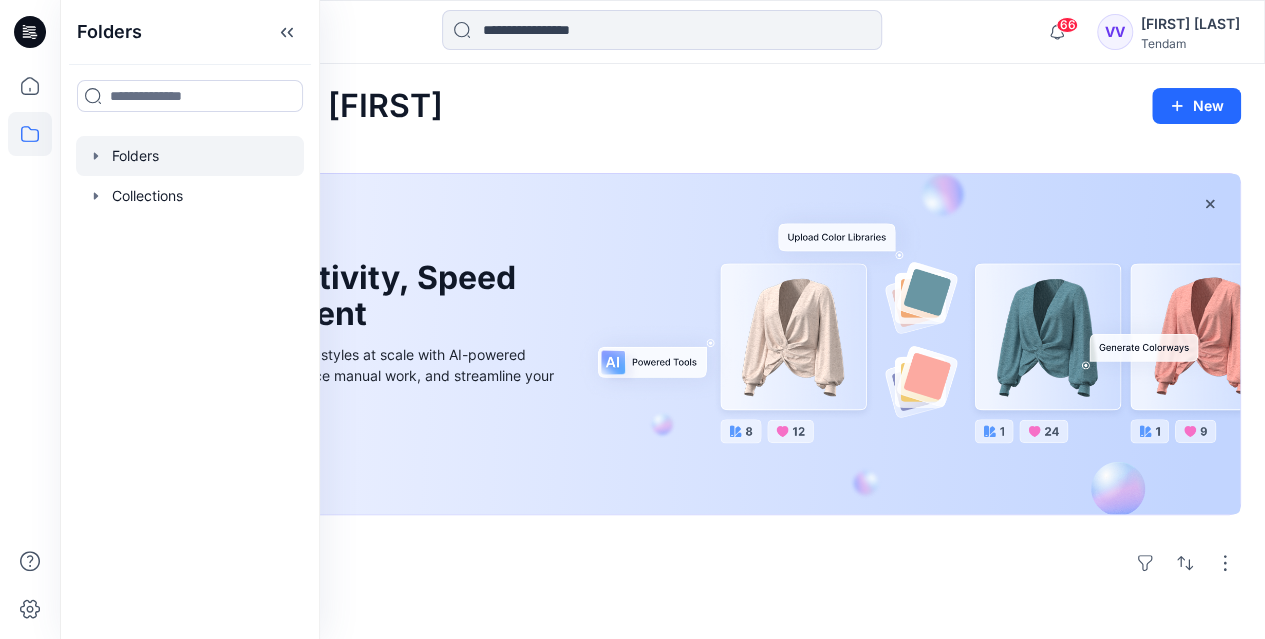click at bounding box center (190, 156) 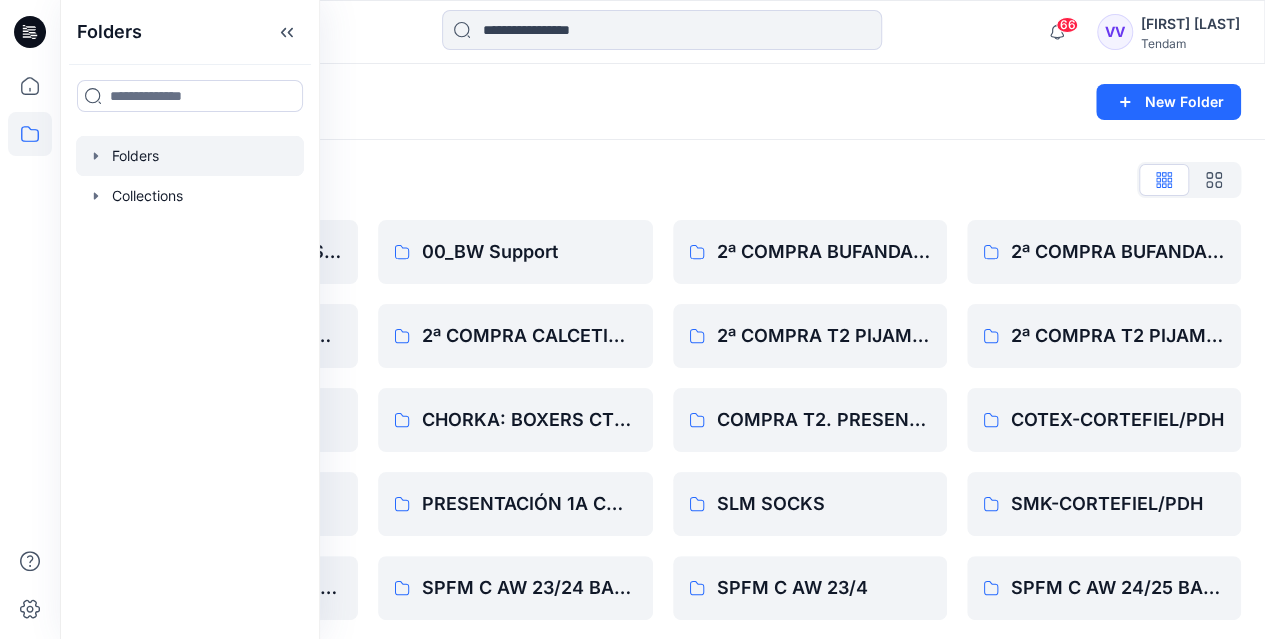 click on "Folders New Folder" at bounding box center [662, 102] 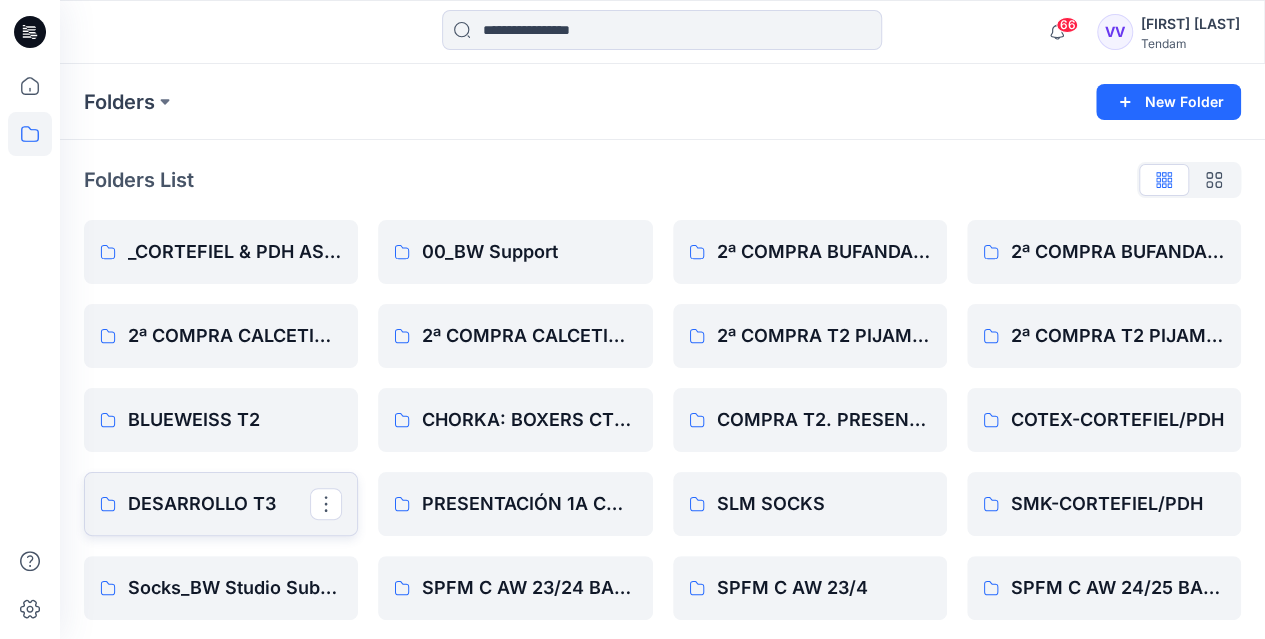 click on "DESARROLLO T3" at bounding box center [219, 504] 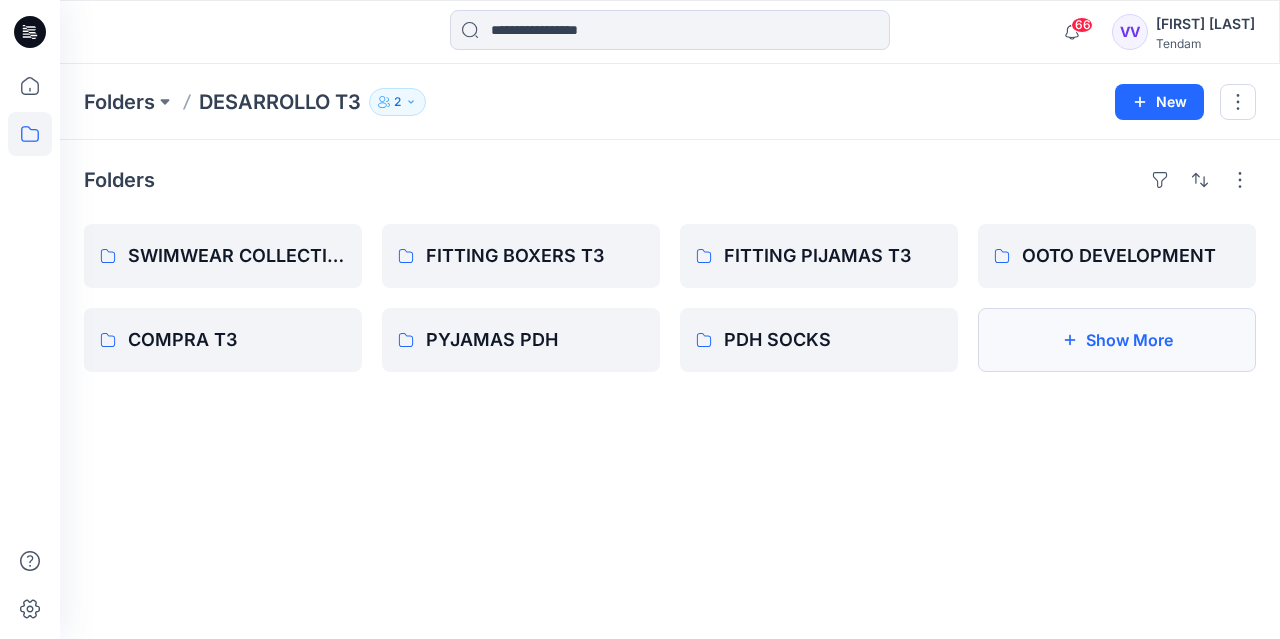 click on "Show More" at bounding box center [1117, 340] 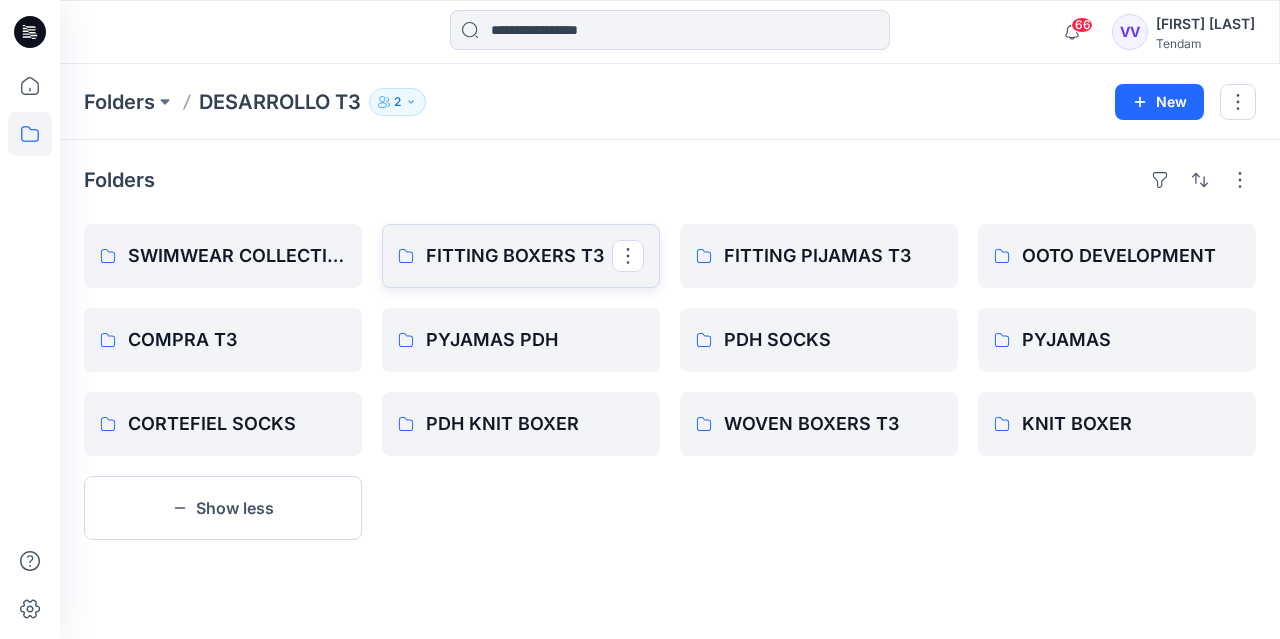 click on "FITTING BOXERS T3" at bounding box center (519, 256) 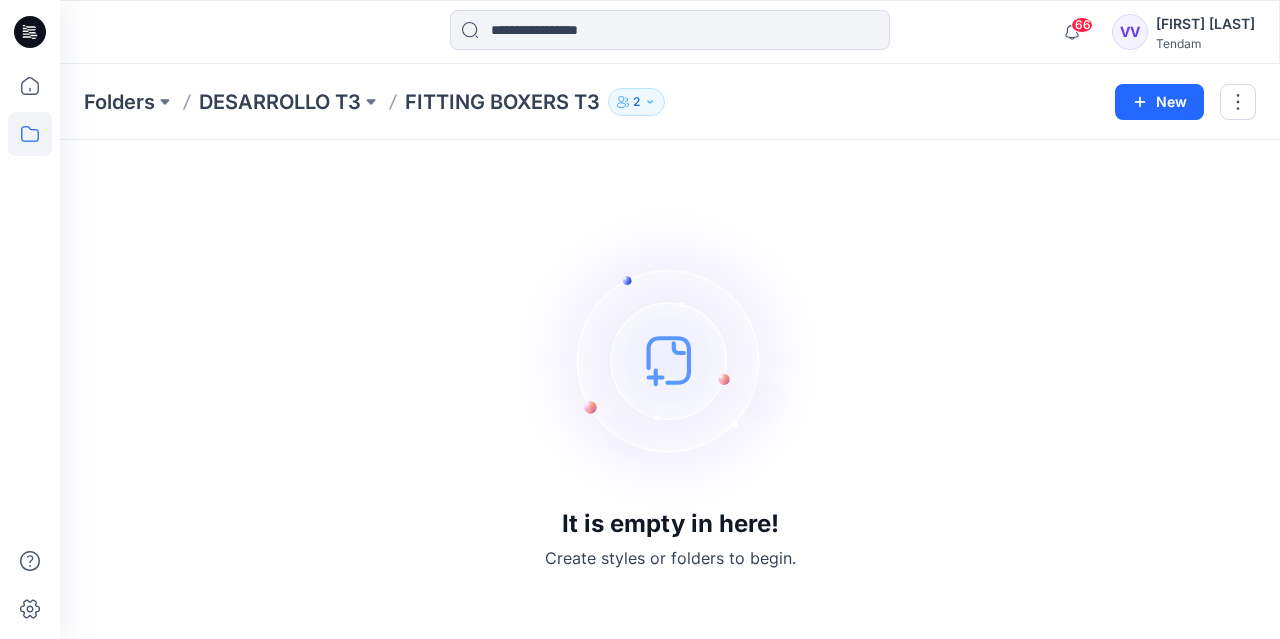 click 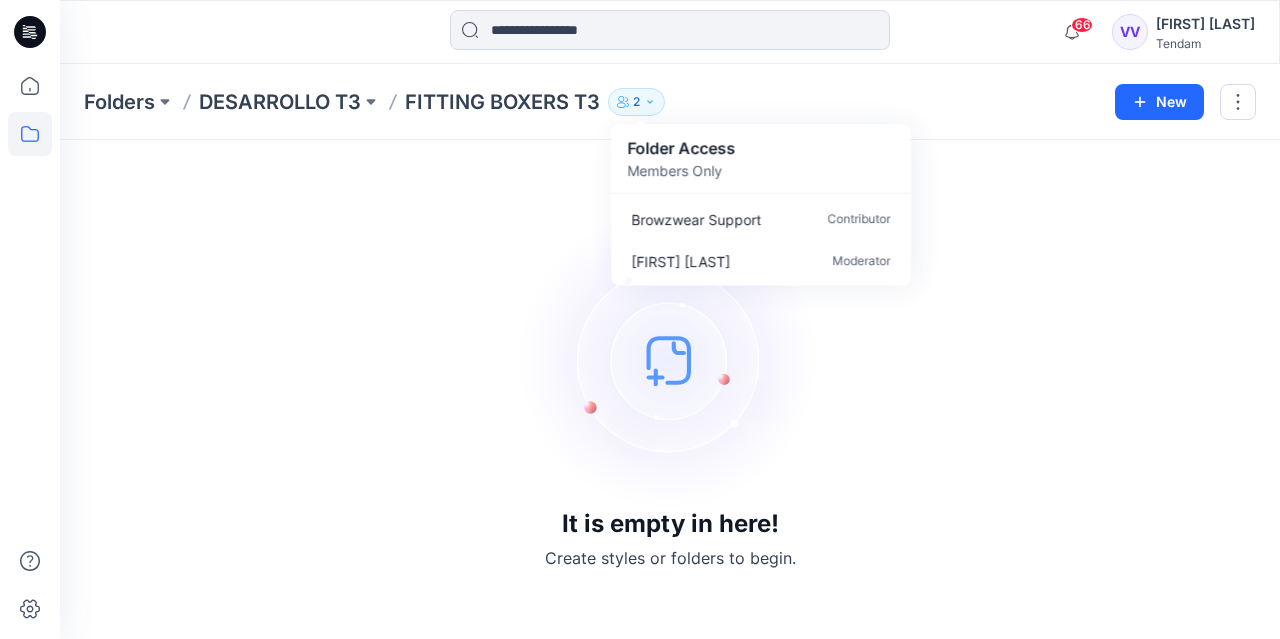 click on "It is empty in here! Create styles or folders to begin." at bounding box center [670, 389] 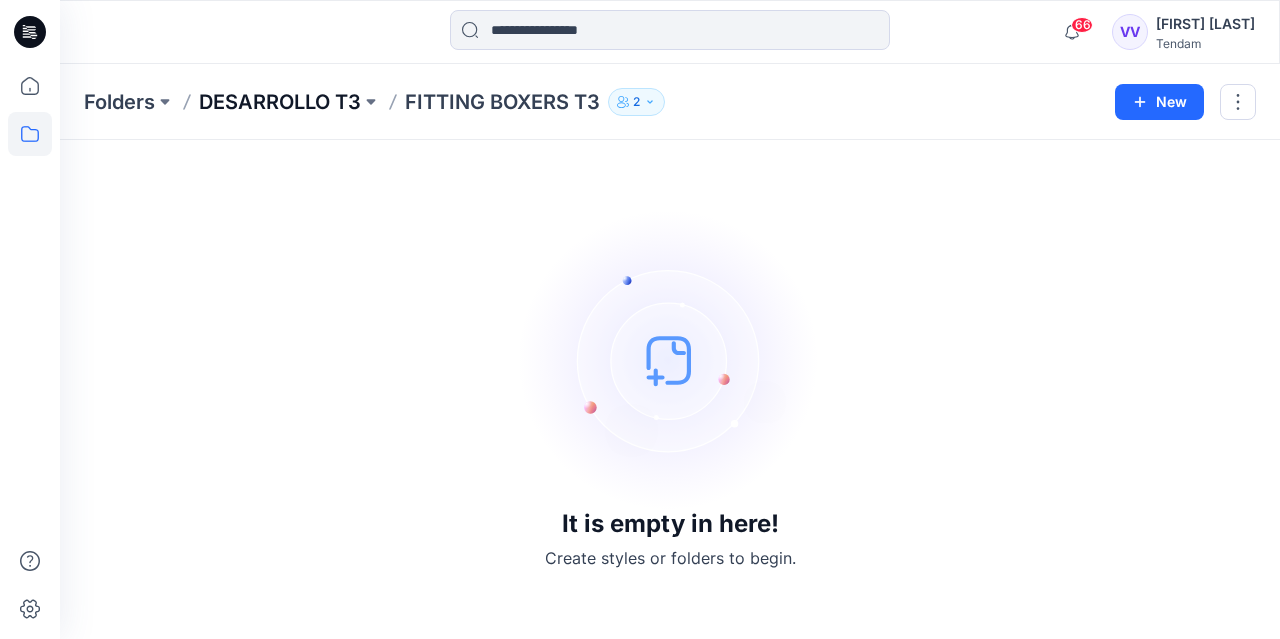 click on "DESARROLLO T3" at bounding box center (280, 102) 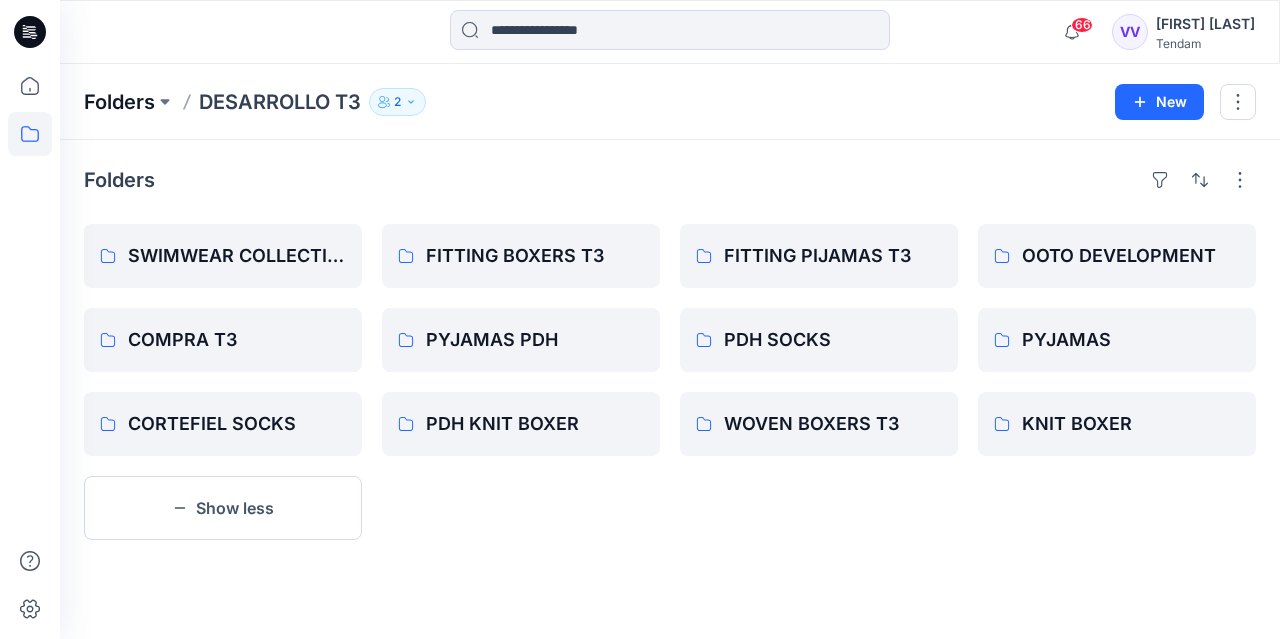 click on "Folders" at bounding box center (119, 102) 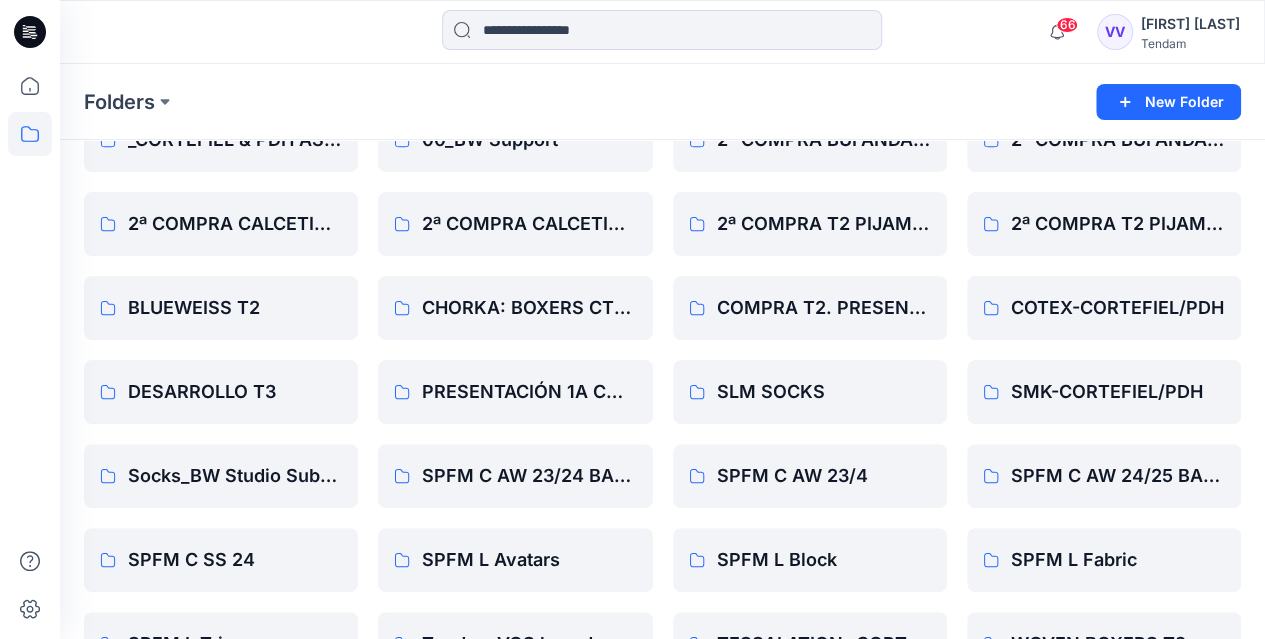 scroll, scrollTop: 72, scrollLeft: 0, axis: vertical 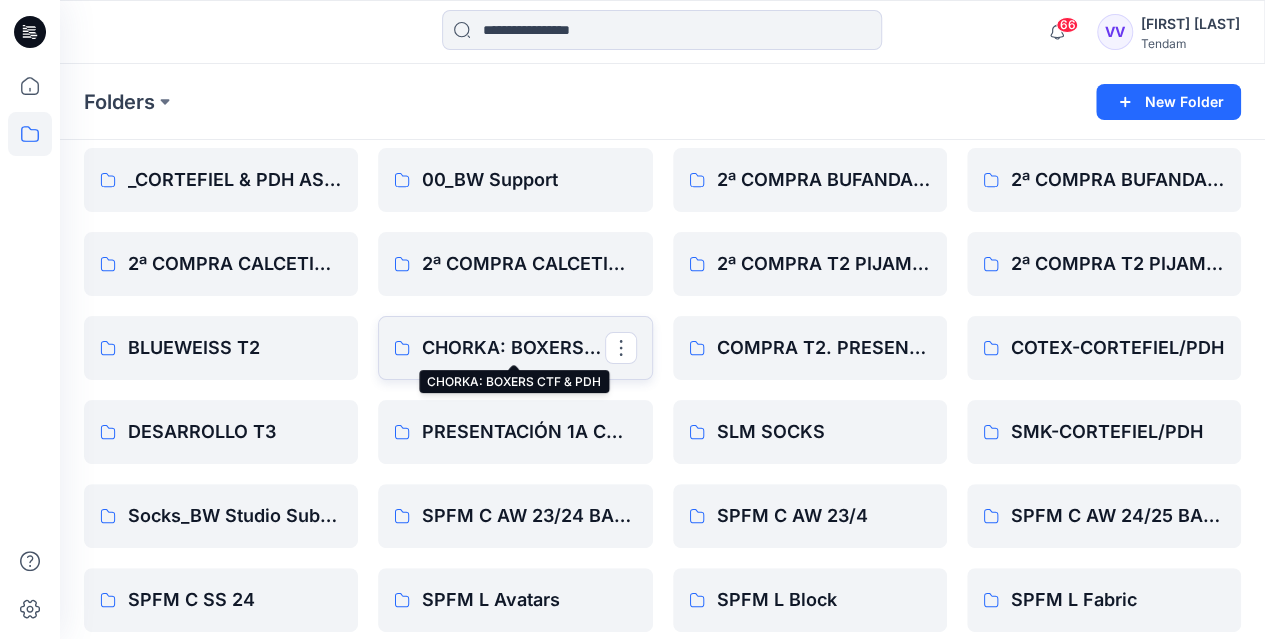 click on "CHORKA: BOXERS CTF & PDH" at bounding box center (513, 348) 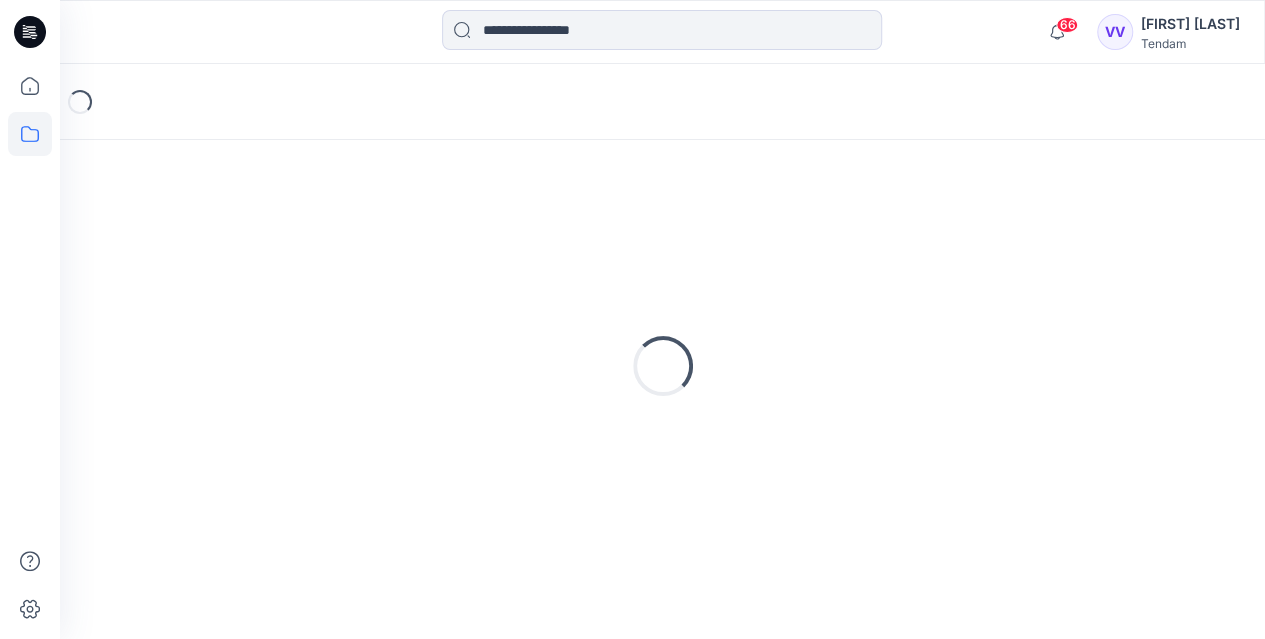 scroll, scrollTop: 72, scrollLeft: 0, axis: vertical 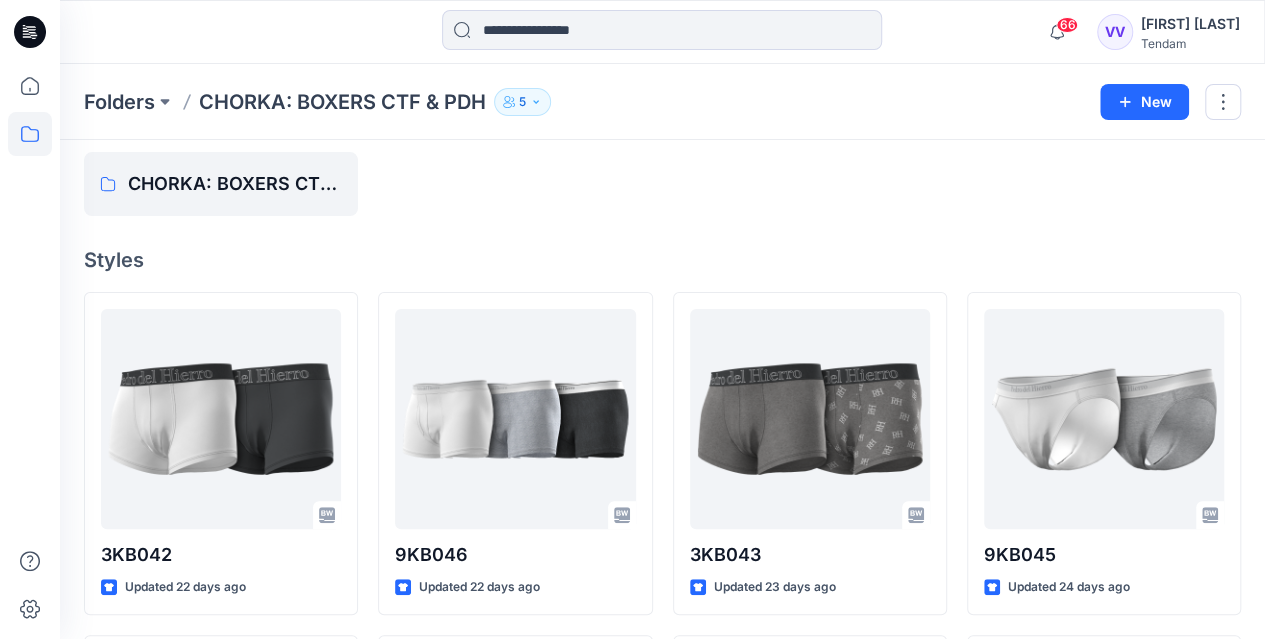 click 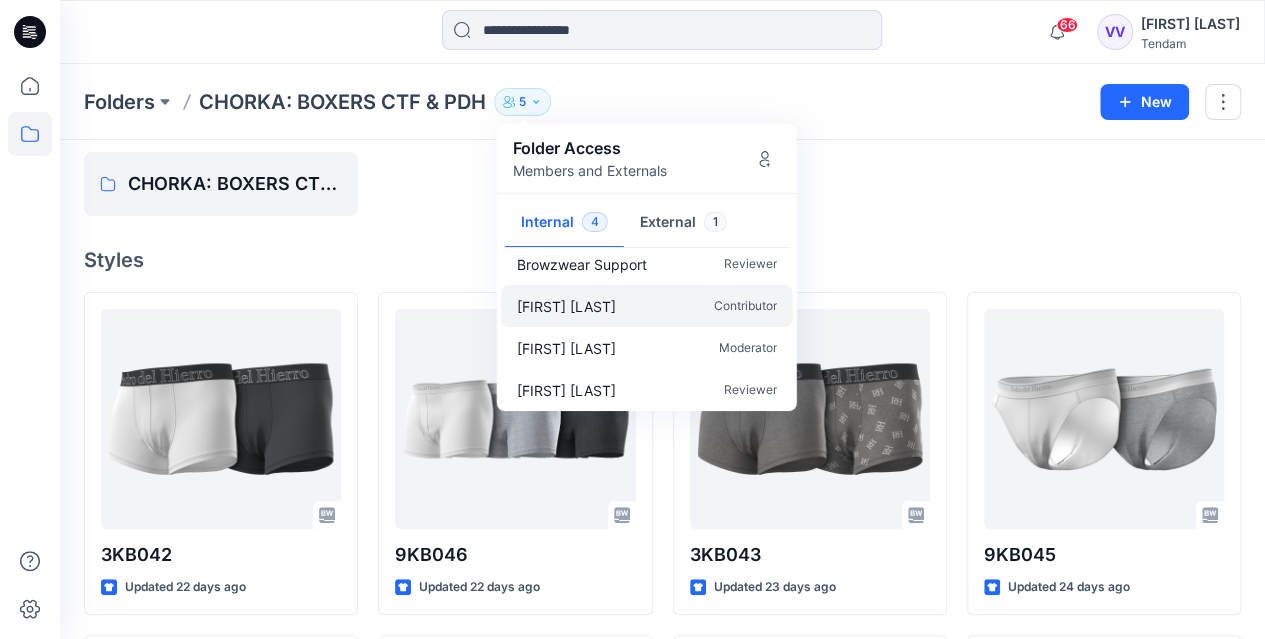 scroll, scrollTop: 18, scrollLeft: 0, axis: vertical 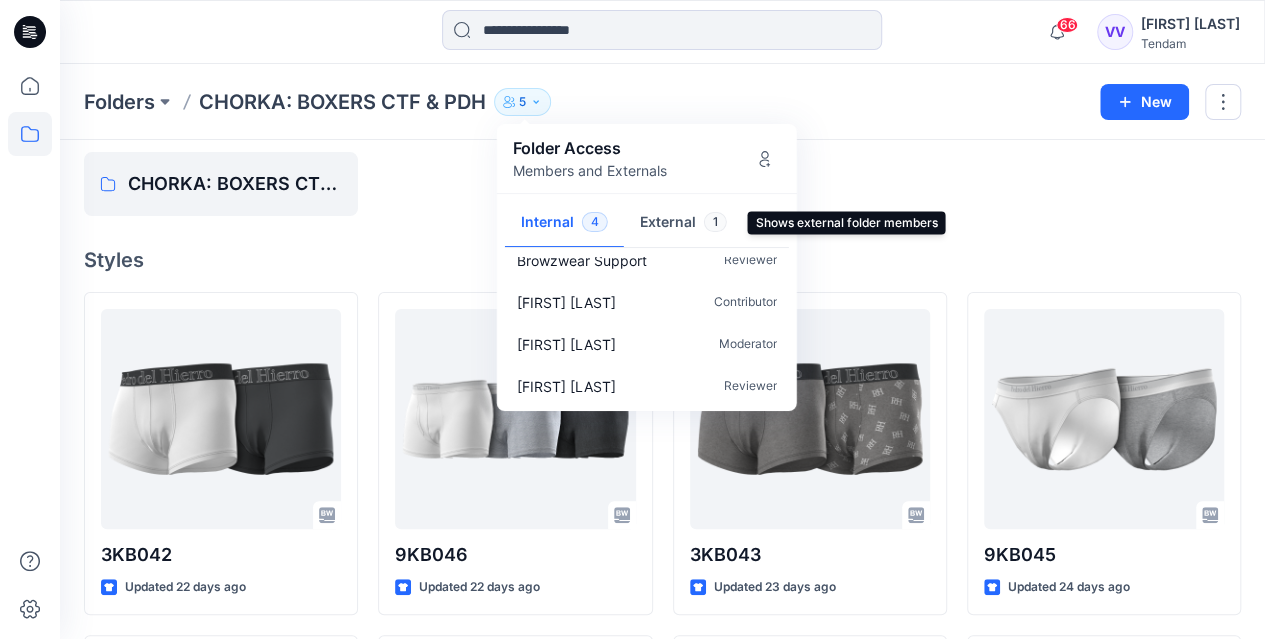 click on "External 1" at bounding box center [683, 223] 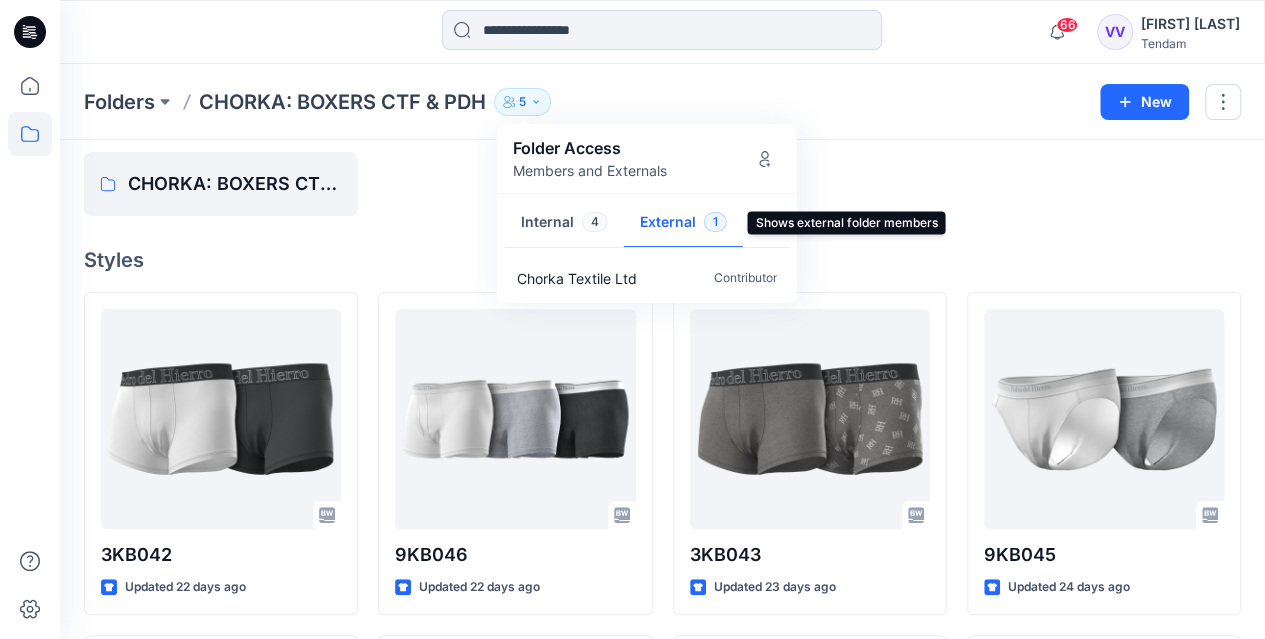 scroll, scrollTop: 0, scrollLeft: 0, axis: both 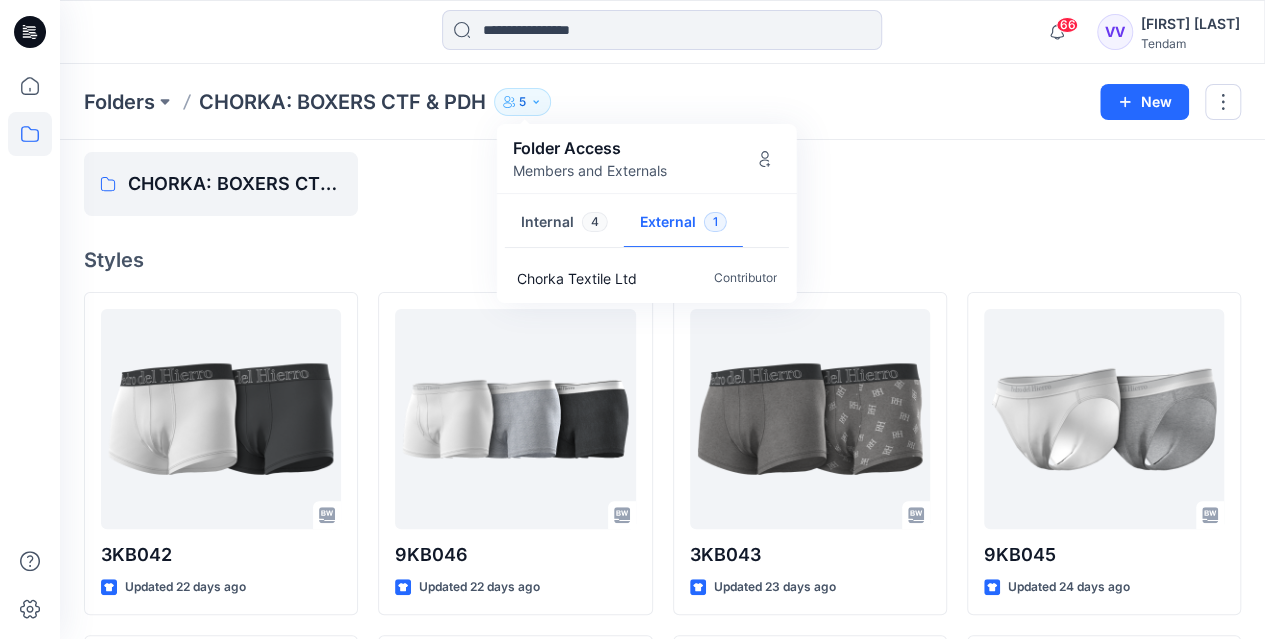 click on "Folders CHORKA: BOXERS CTF & PDH Board Styles 3KB042 Updated 22 days ago 3KB044 Updated a month ago 3KB034 Updated a month ago 9KB046 Updated 22 days ago 3KB046 Updated a month ago 3KB045 Updated a month ago 3KB043 Updated 23 days ago 3KB036 Updated a month ago 9KB045 Updated 24 days ago 3KB035 Updated a month ago" at bounding box center (662, 696) 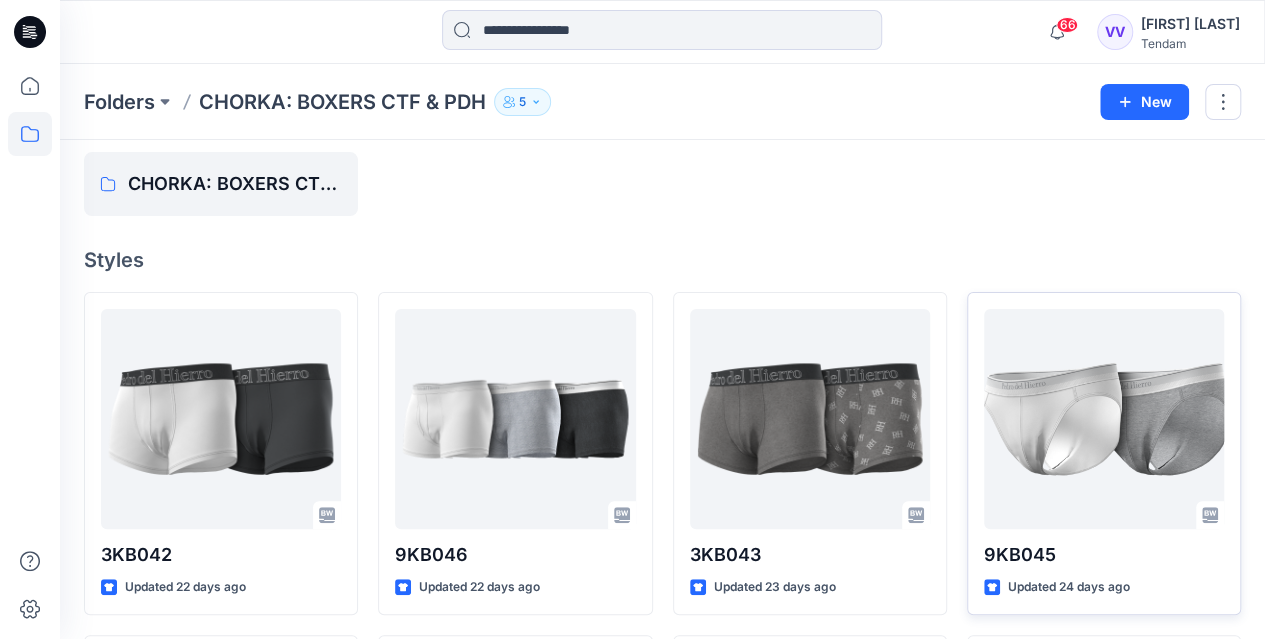 drag, startPoint x: 926, startPoint y: 218, endPoint x: 1120, endPoint y: 475, distance: 322.00156 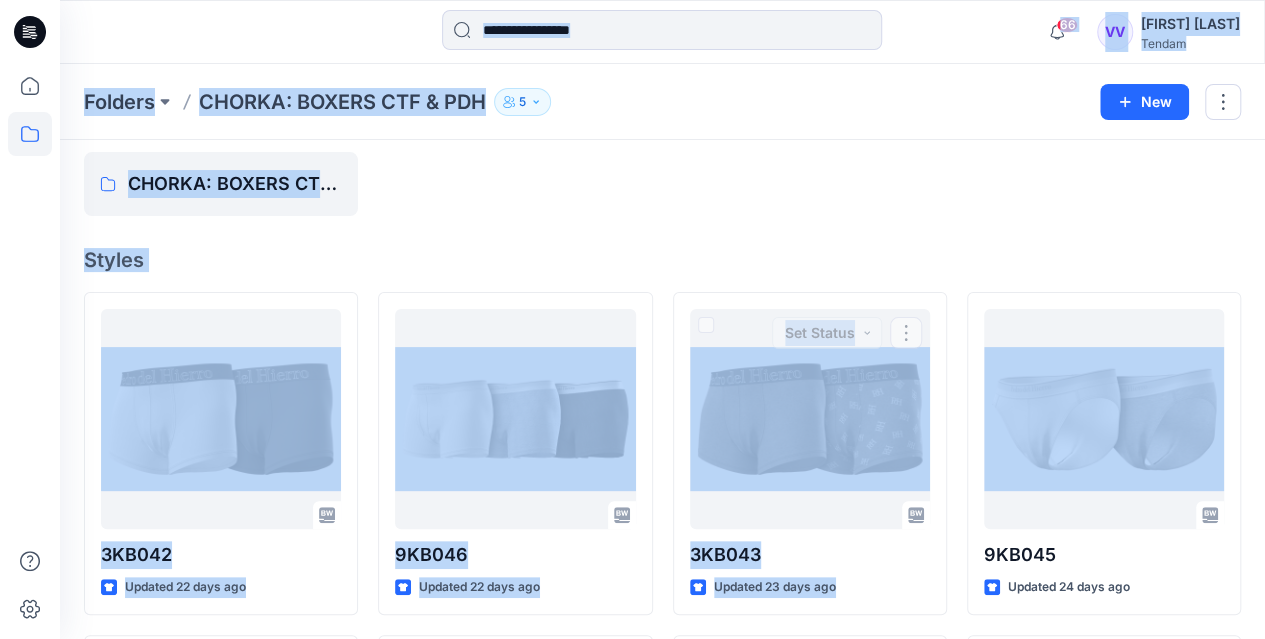 click on "Folders CHORKA: BOXERS CTF & PDH Board Styles 3KB042 Updated 22 days ago 3KB044 Updated a month ago 3KB034 Updated a month ago 9KB046 Updated 22 days ago 3KB046 Updated a month ago 3KB045 Updated a month ago 3KB043 Updated 23 days ago Set Status 3KB036 Updated a month ago 9KB045 Updated 24 days ago 3KB035 Updated a month ago" at bounding box center [662, 696] 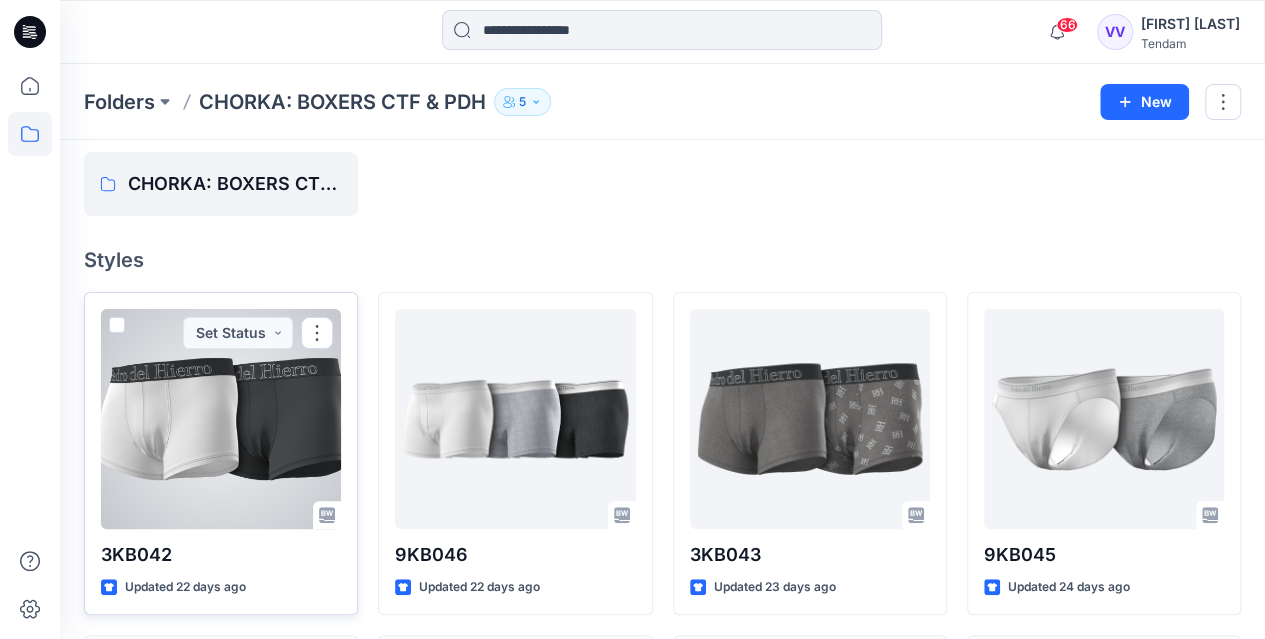 click at bounding box center (221, 419) 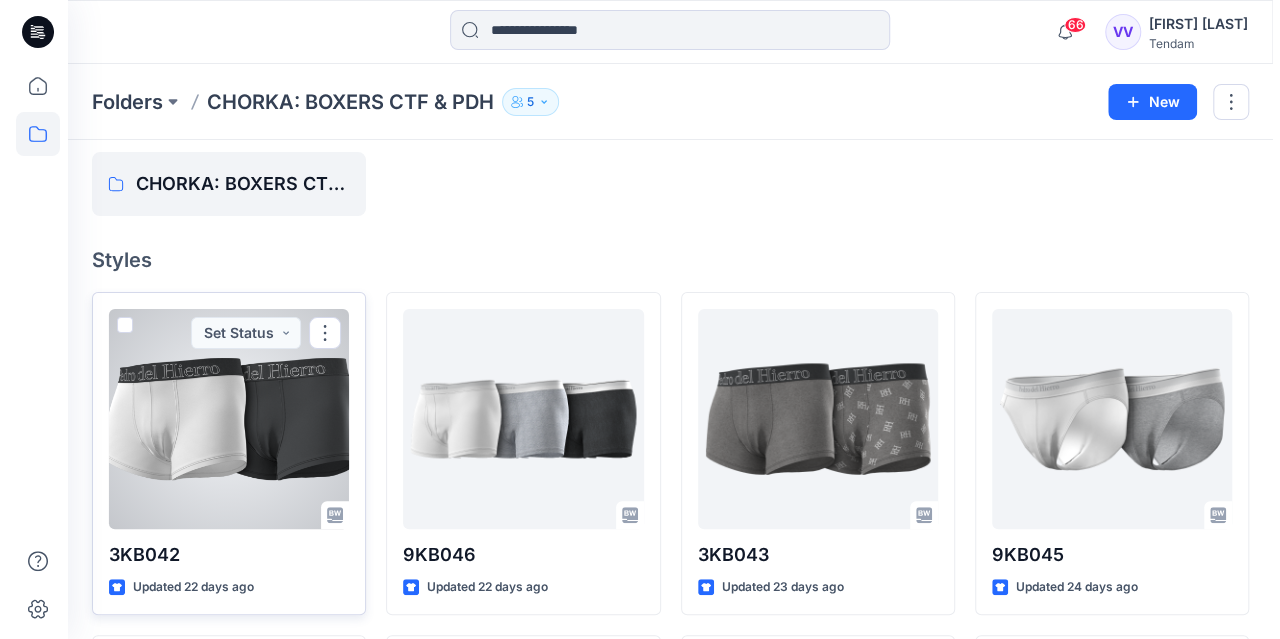 scroll, scrollTop: 0, scrollLeft: 0, axis: both 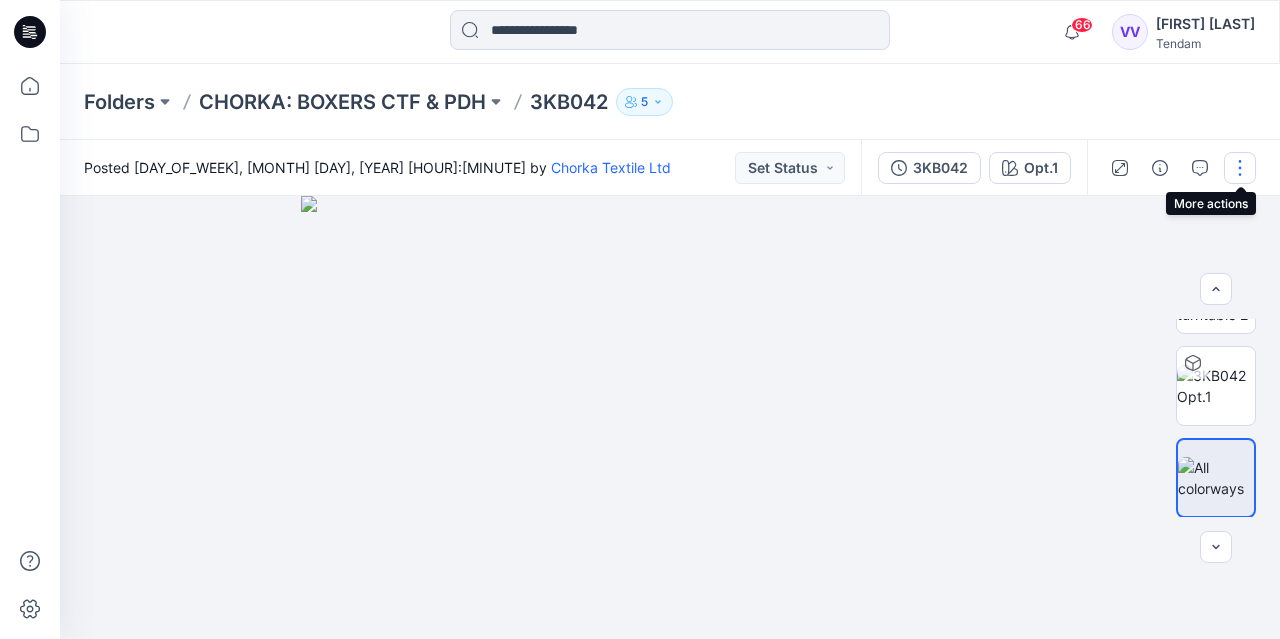 click at bounding box center (1240, 168) 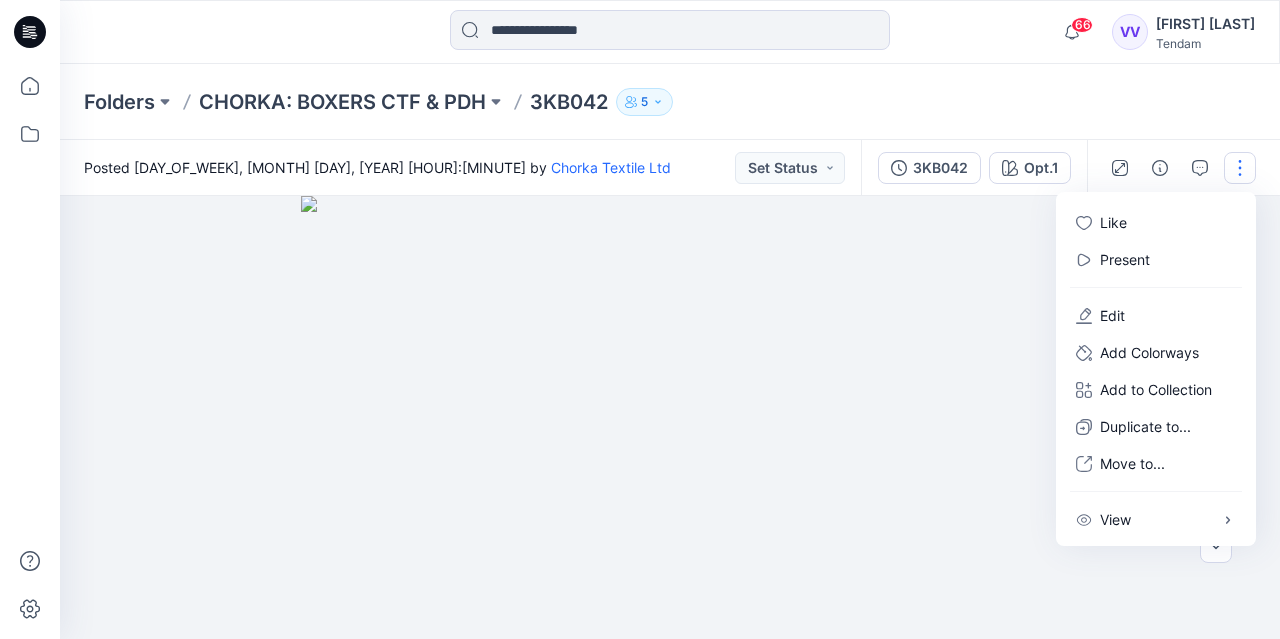 click at bounding box center [670, 417] 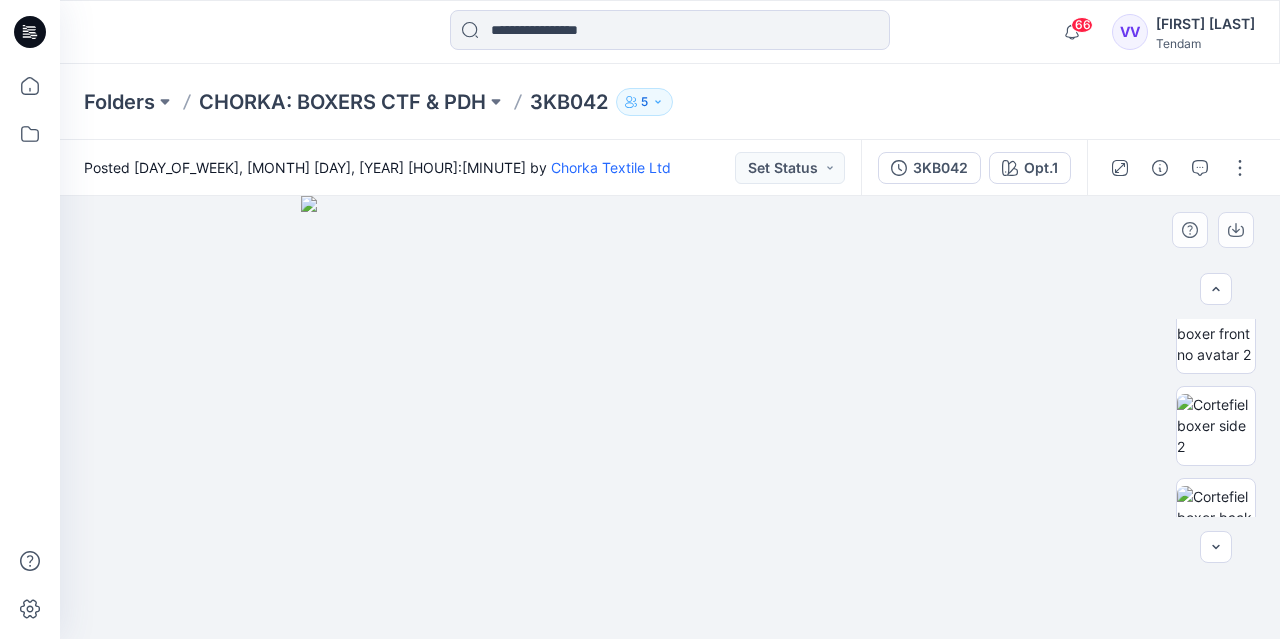 scroll, scrollTop: 17, scrollLeft: 0, axis: vertical 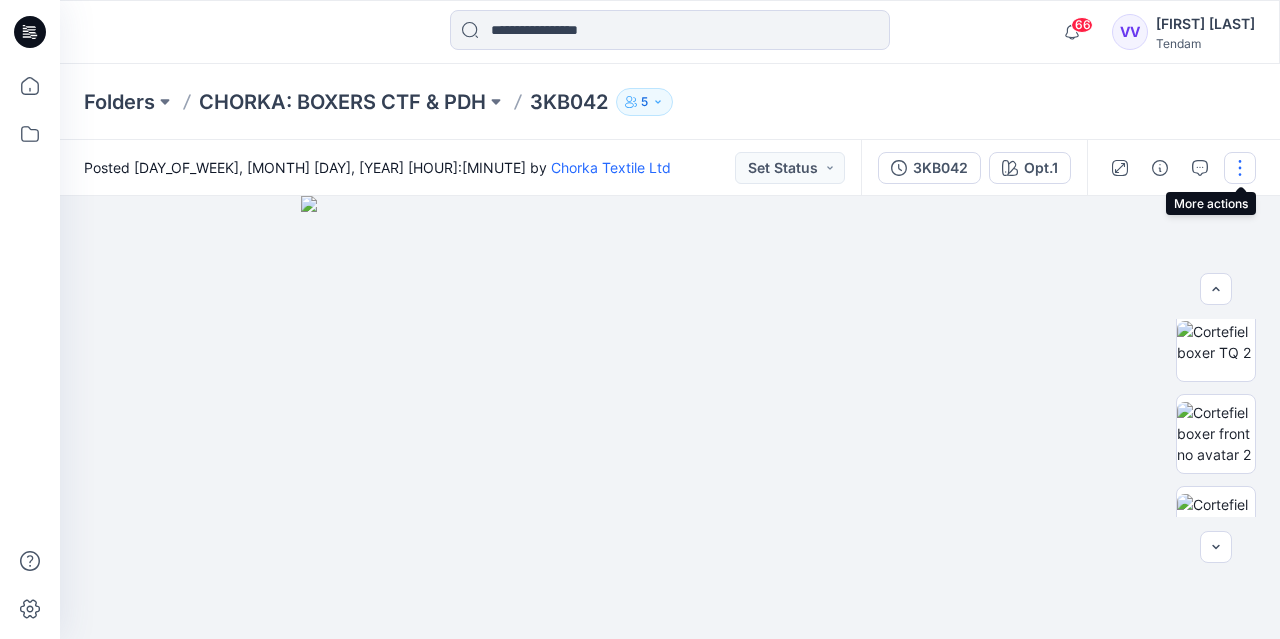 click at bounding box center [1240, 168] 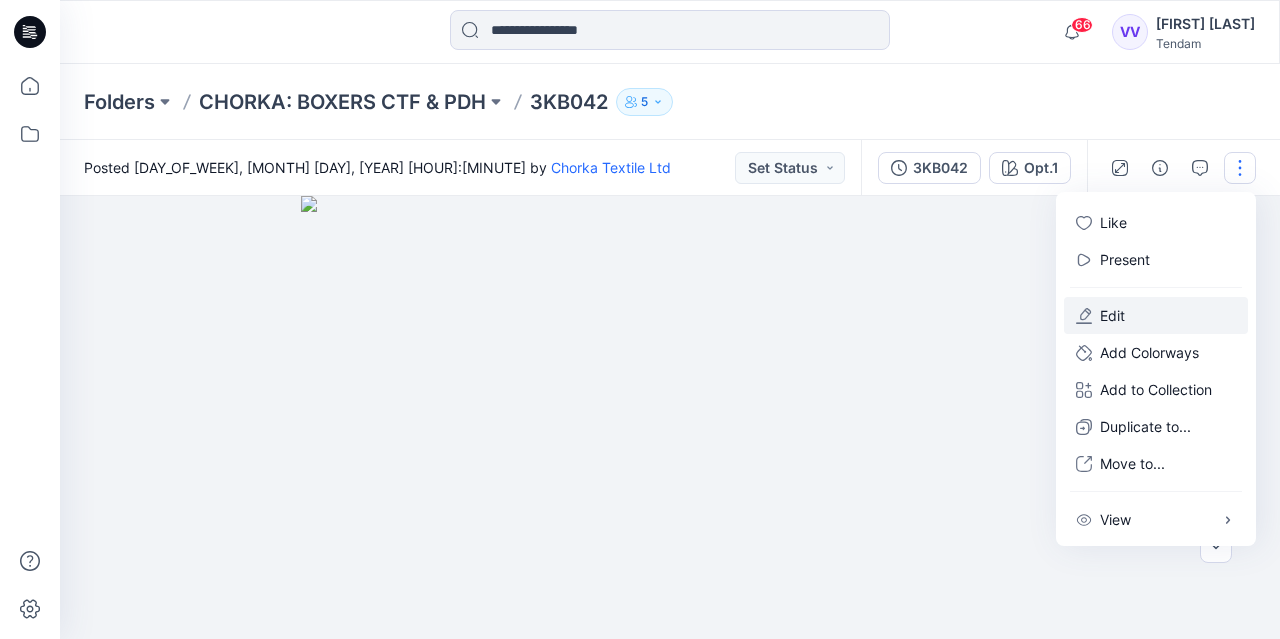 click on "Edit" at bounding box center [1156, 315] 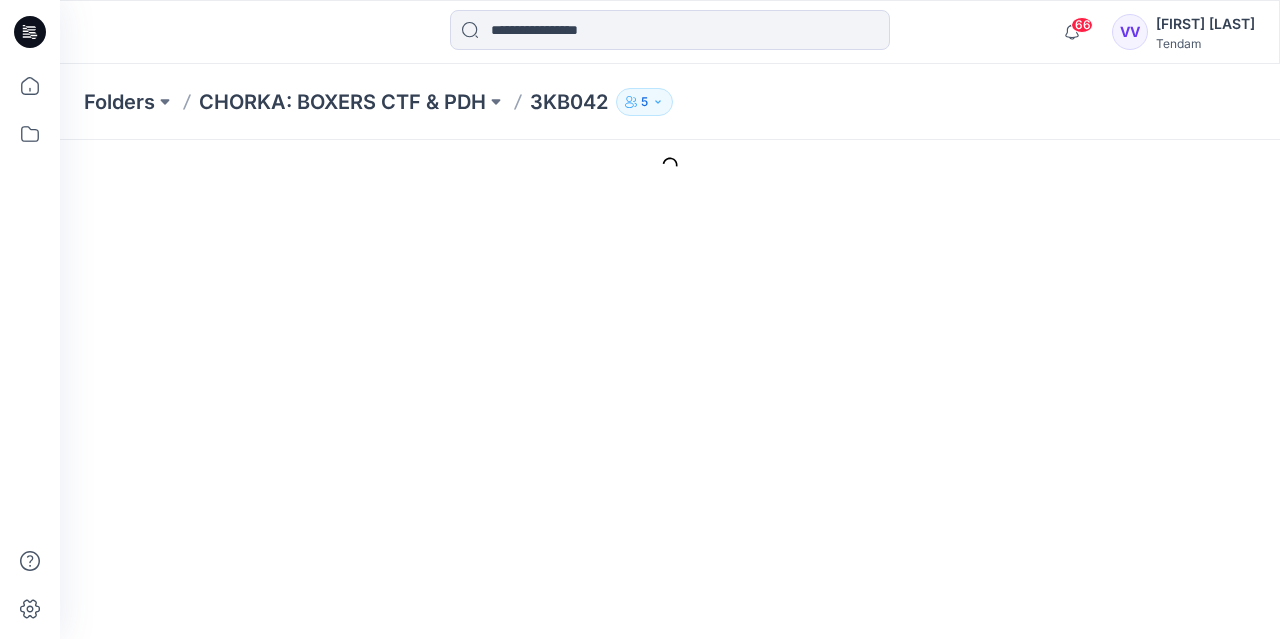 scroll, scrollTop: 0, scrollLeft: 0, axis: both 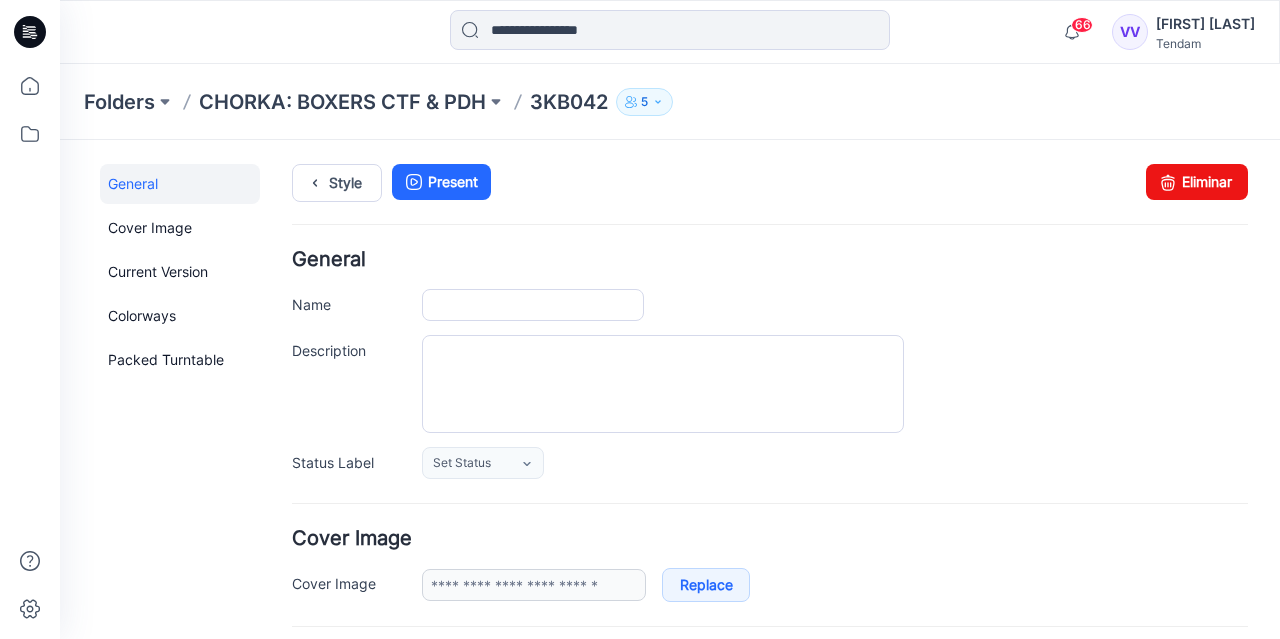 type on "******" 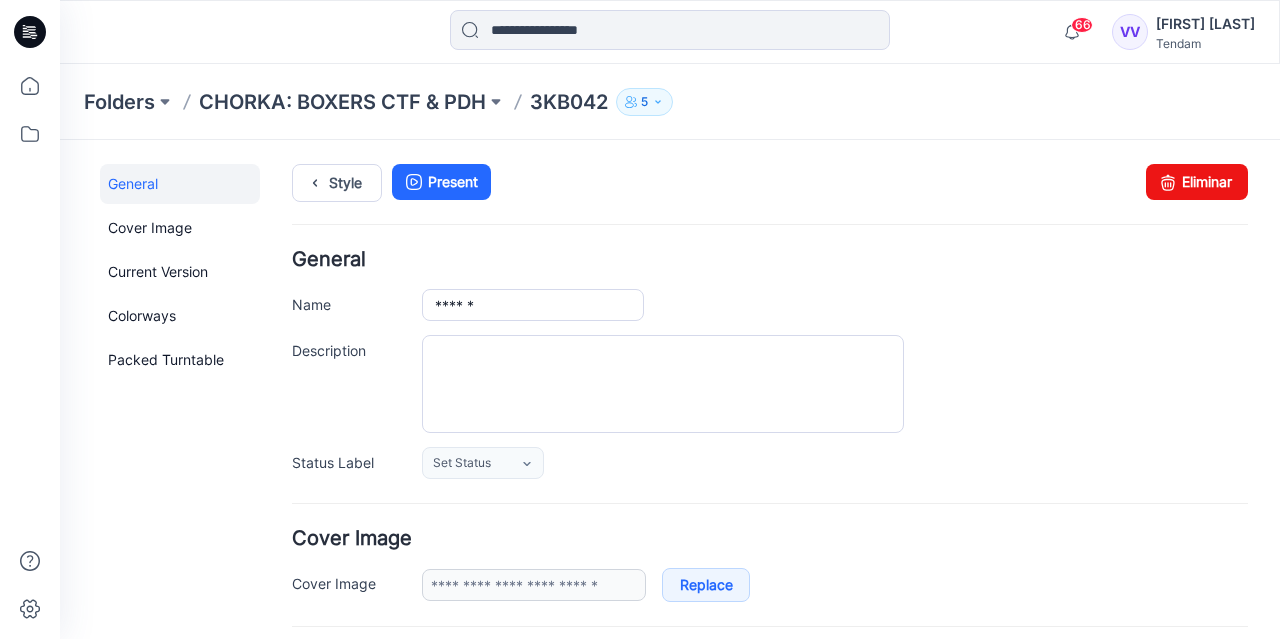 scroll, scrollTop: 0, scrollLeft: 0, axis: both 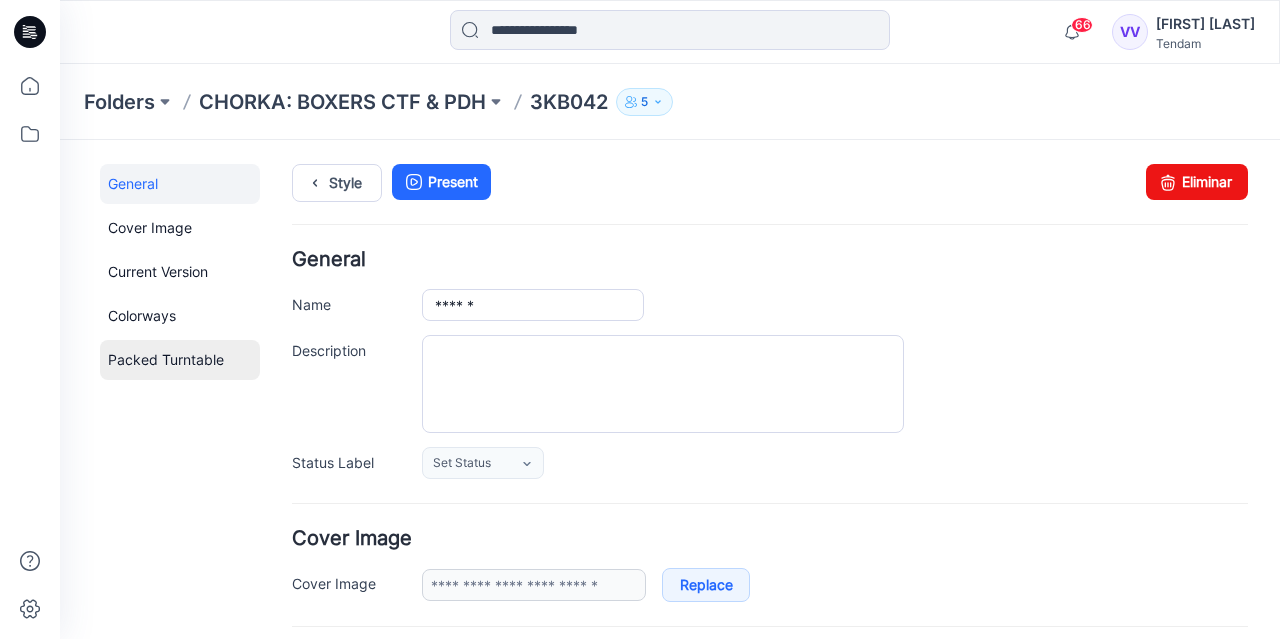 click on "Packed Turntable" at bounding box center [180, 360] 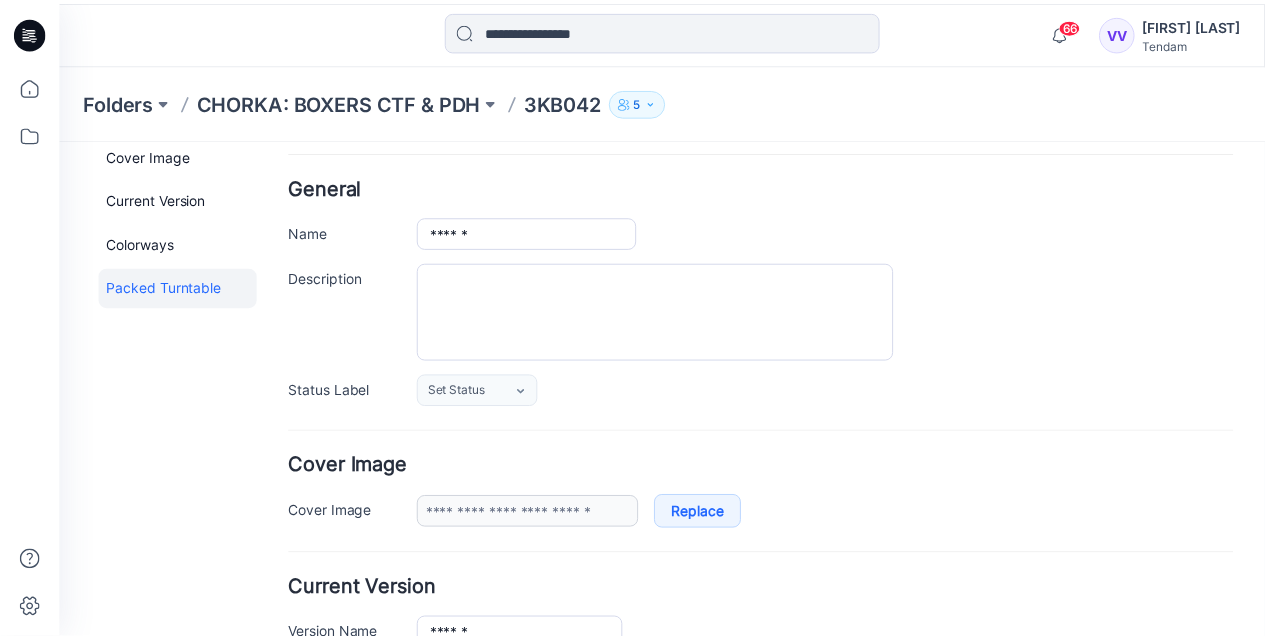 scroll, scrollTop: 0, scrollLeft: 0, axis: both 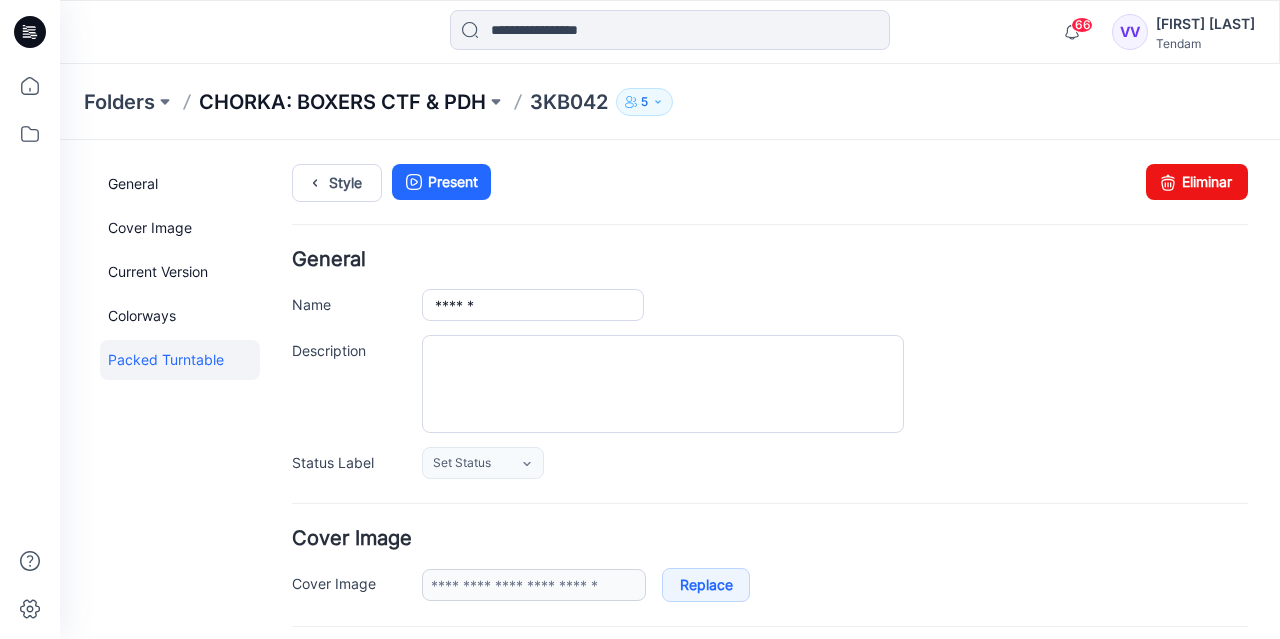 click on "CHORKA: BOXERS CTF & PDH" at bounding box center [342, 102] 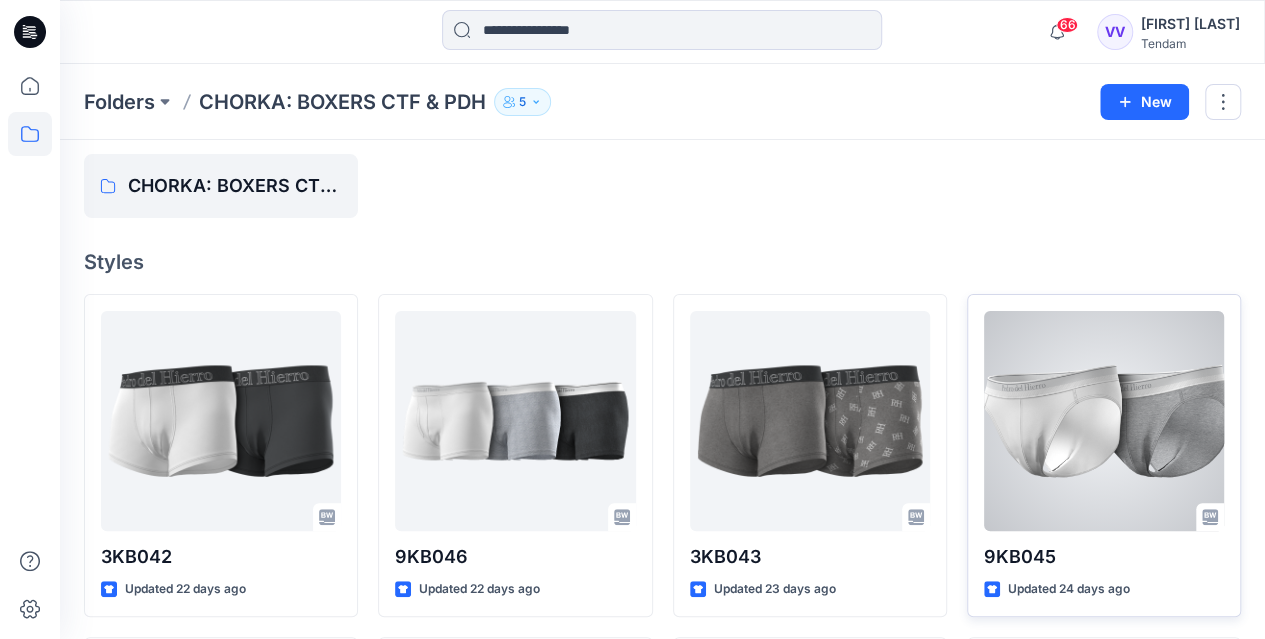 scroll, scrollTop: 100, scrollLeft: 0, axis: vertical 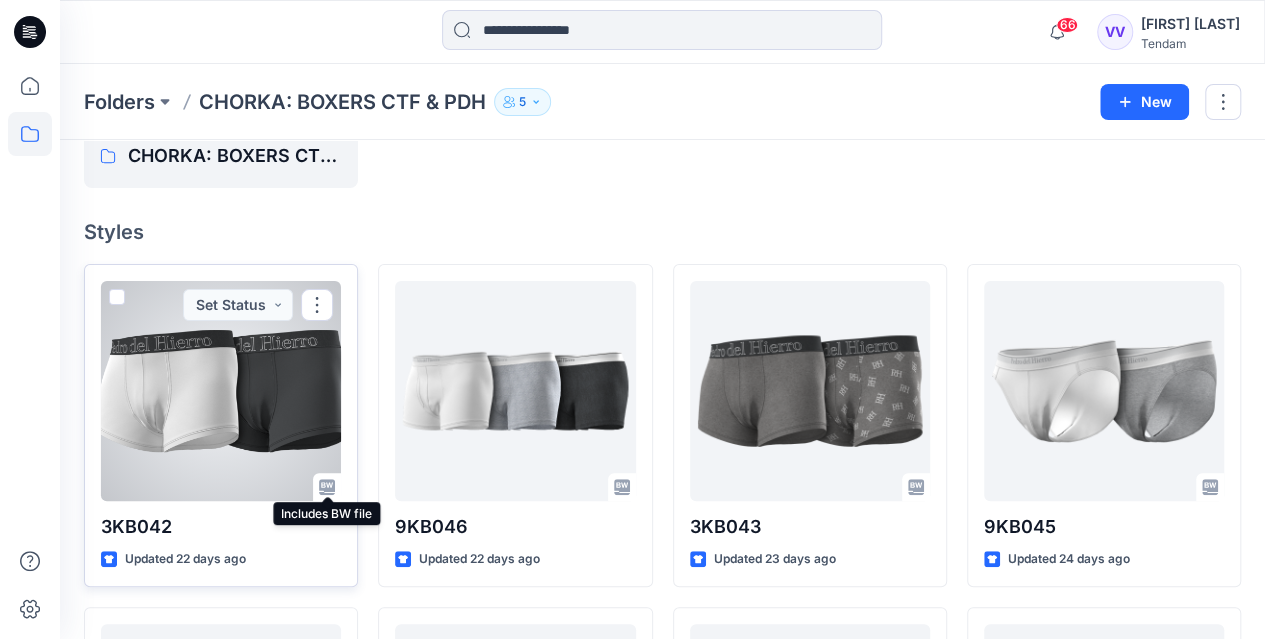 click 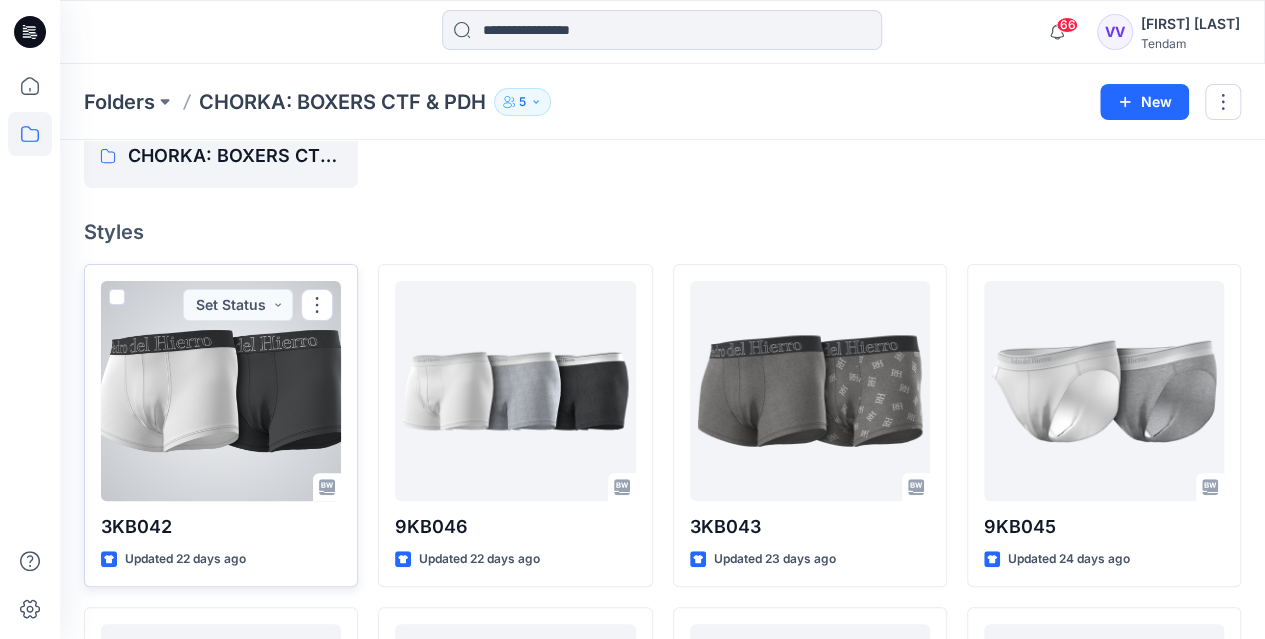 click 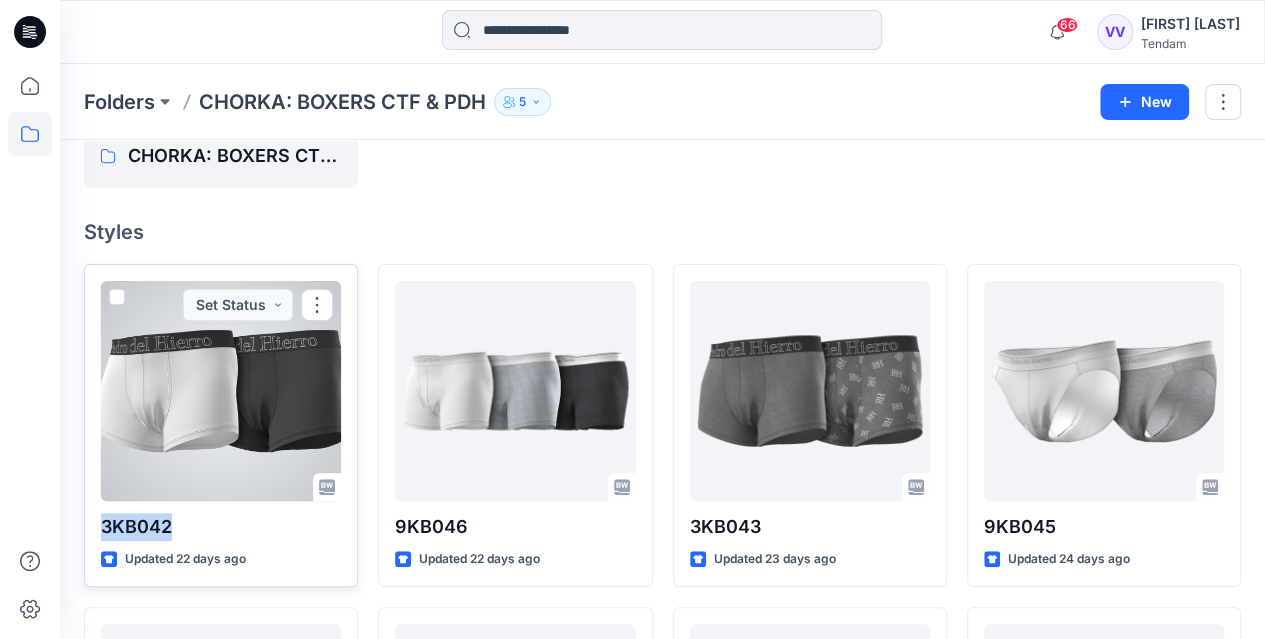 click 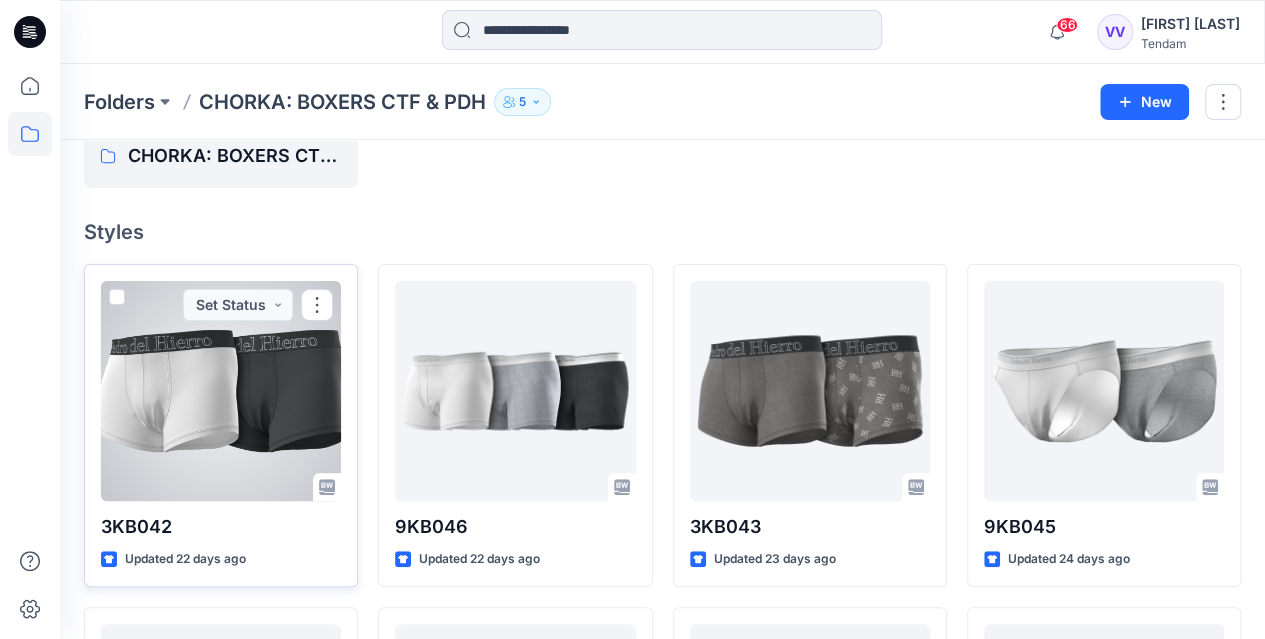 click 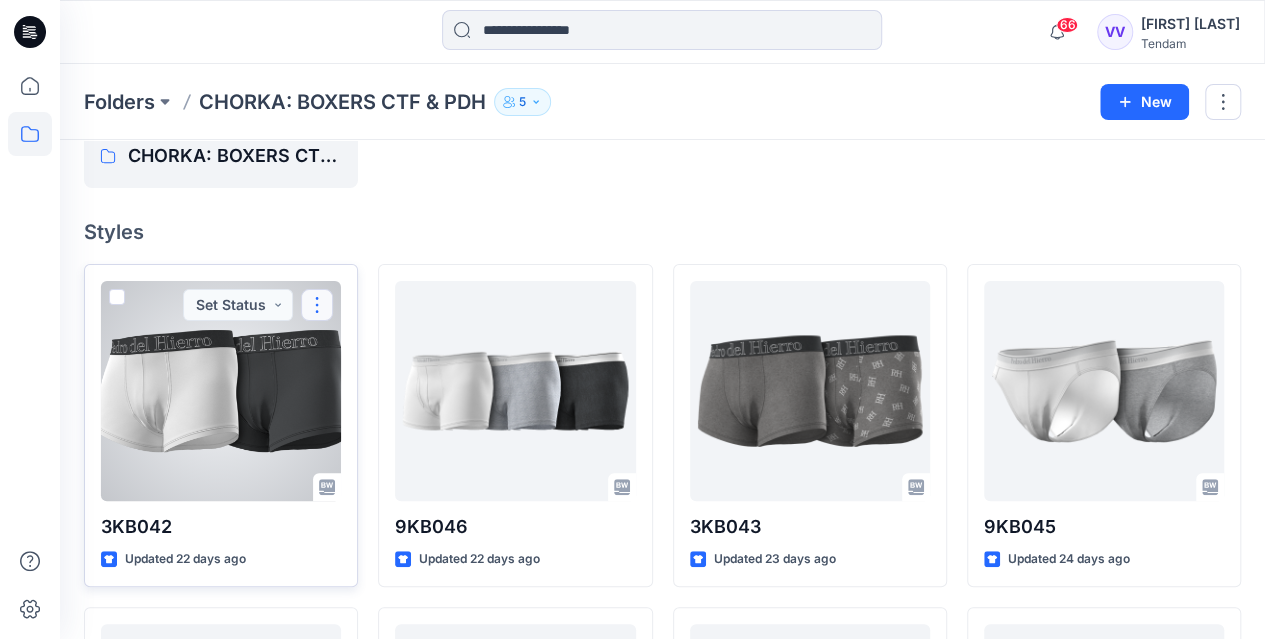 click at bounding box center (317, 305) 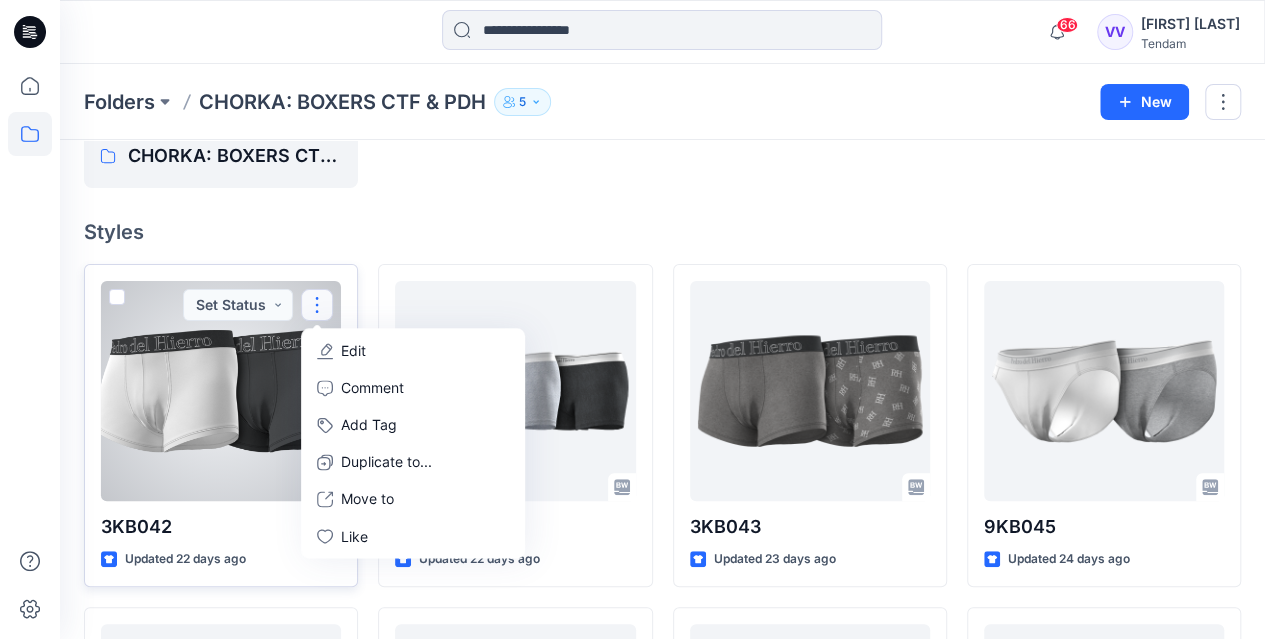 click on "3KB042 Updated 22 days ago Set Status Edit Comment Add Tag Duplicate to...     Move to Like" at bounding box center (221, 425) 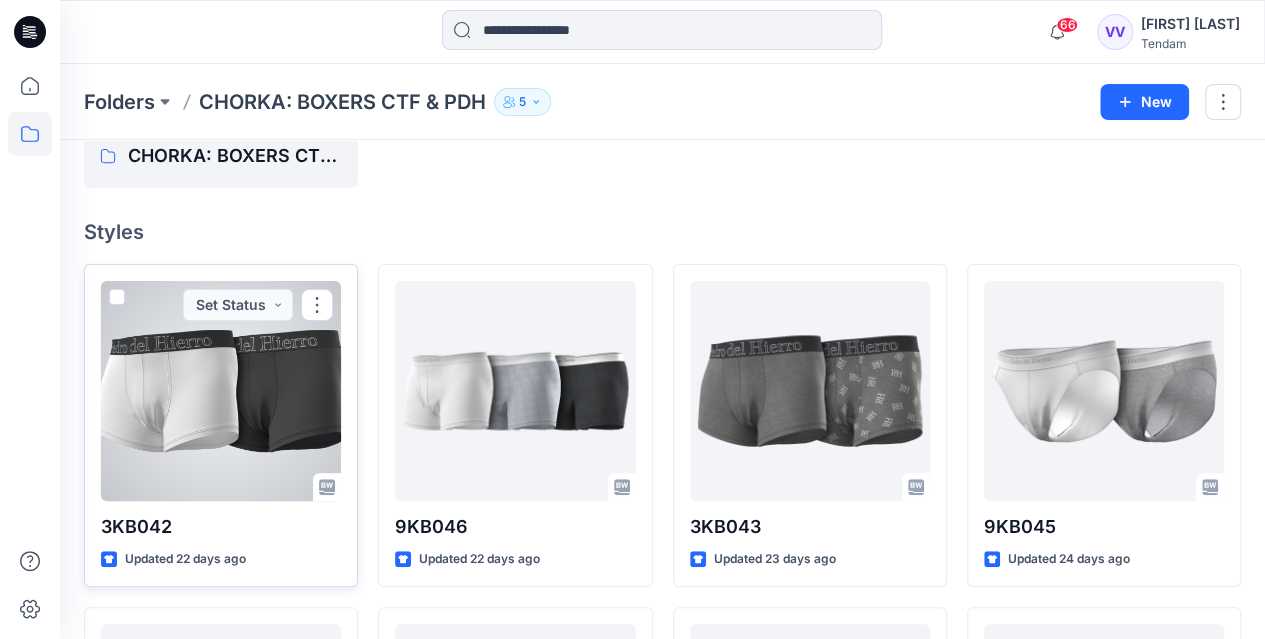 click on "Updated 22 days ago" at bounding box center [221, 559] 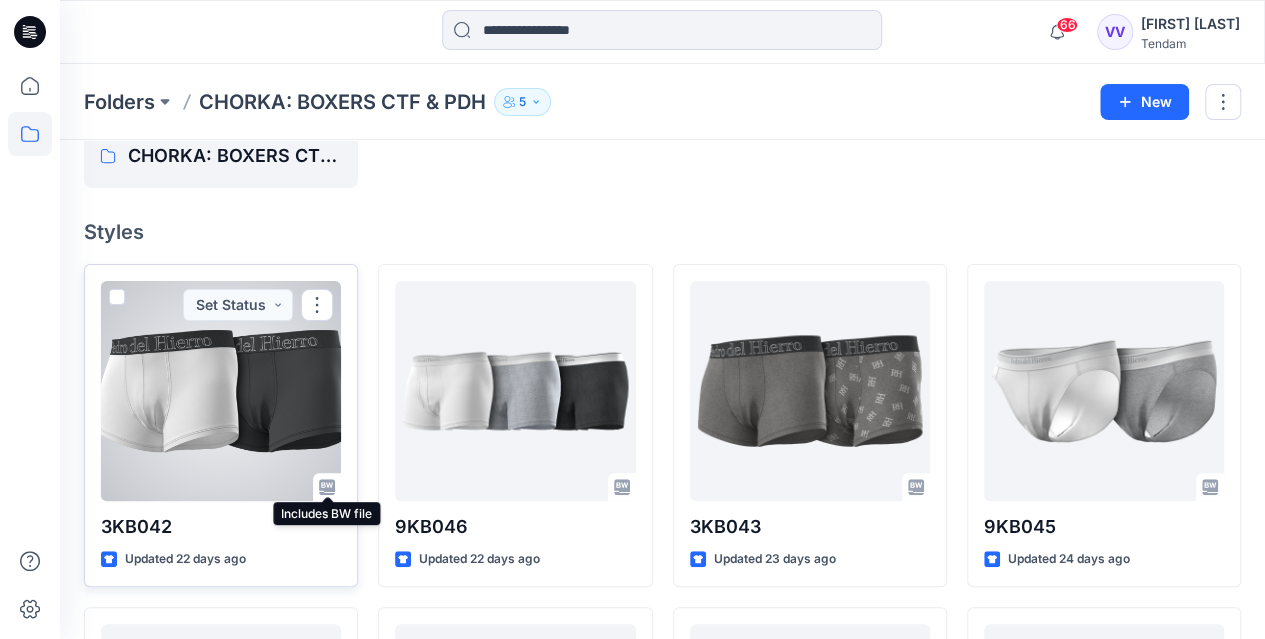 click 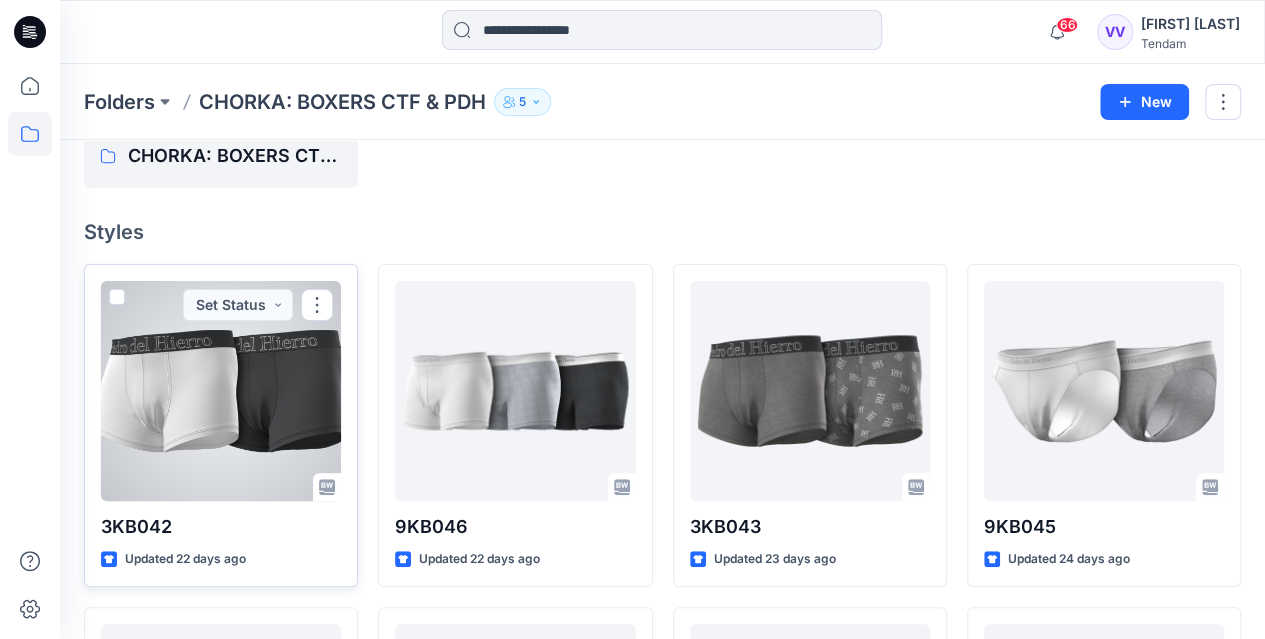 click at bounding box center [221, 391] 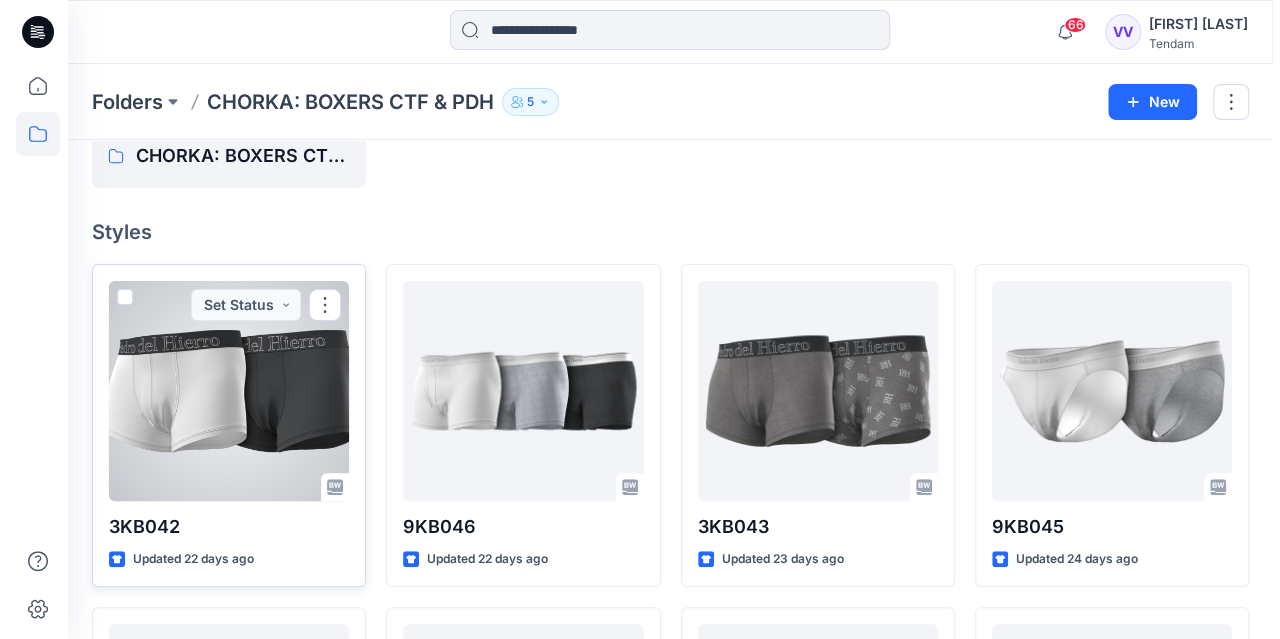 scroll, scrollTop: 0, scrollLeft: 0, axis: both 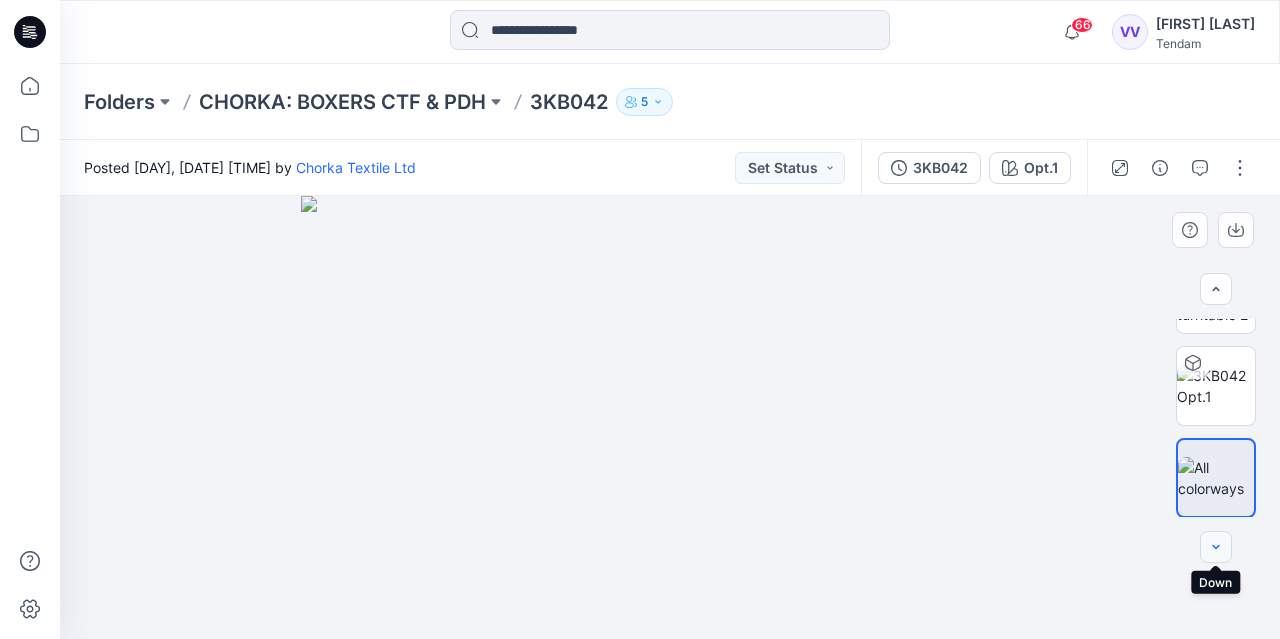 click 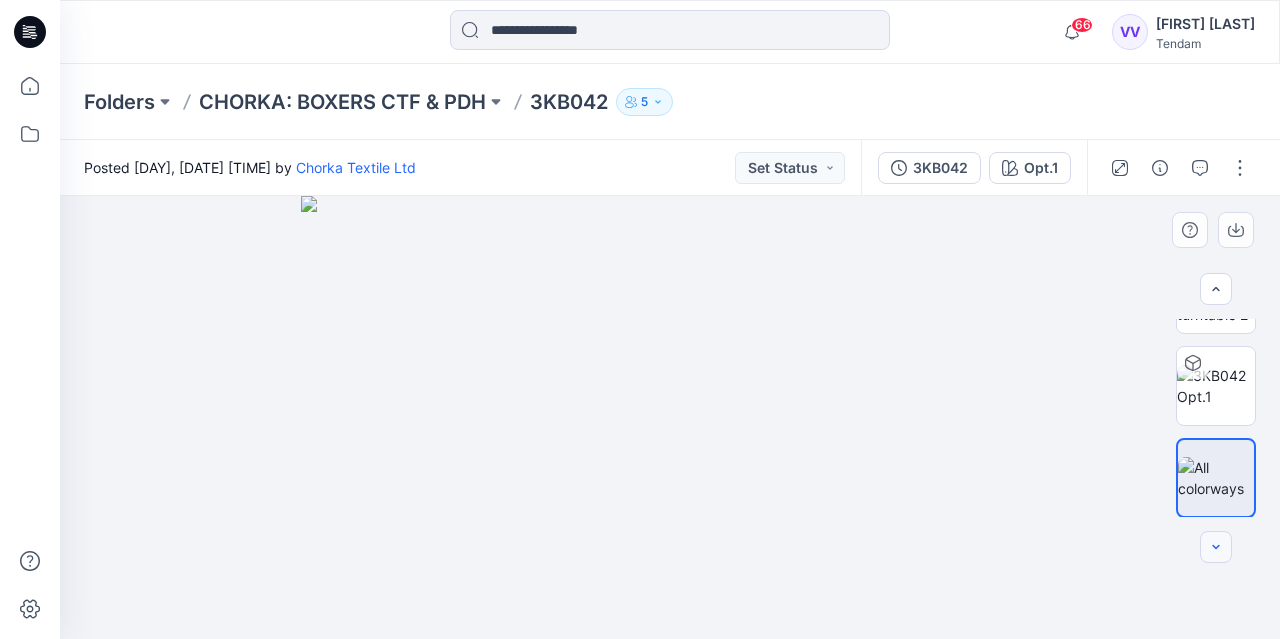 click 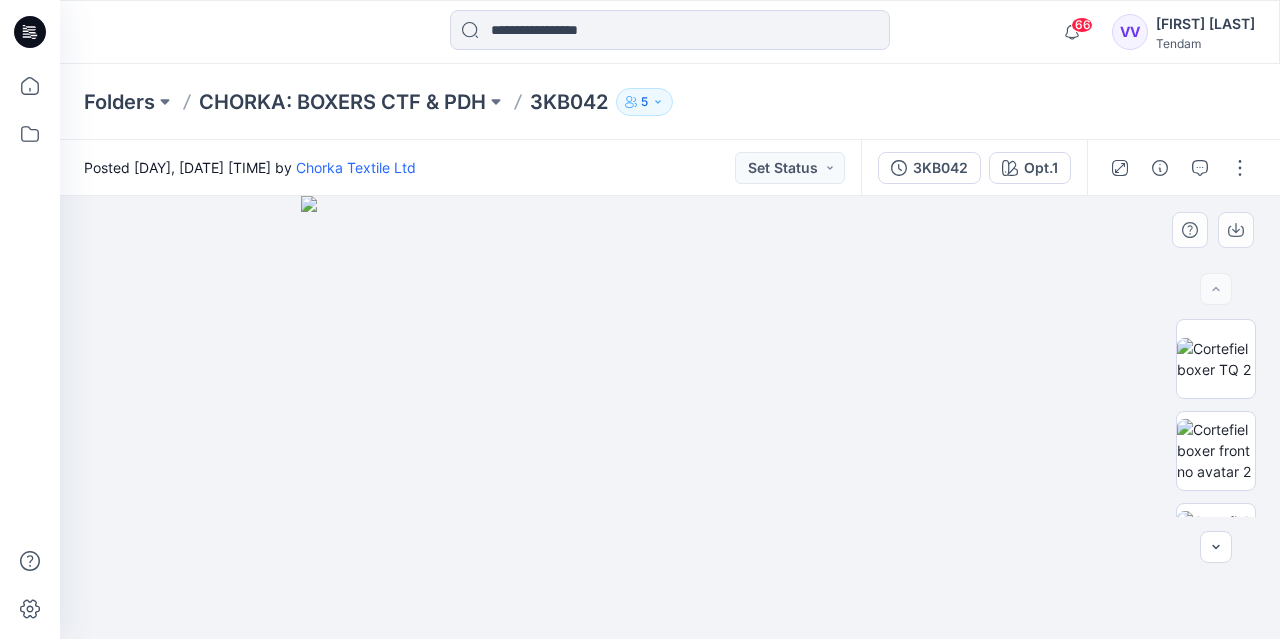 scroll, scrollTop: 0, scrollLeft: 0, axis: both 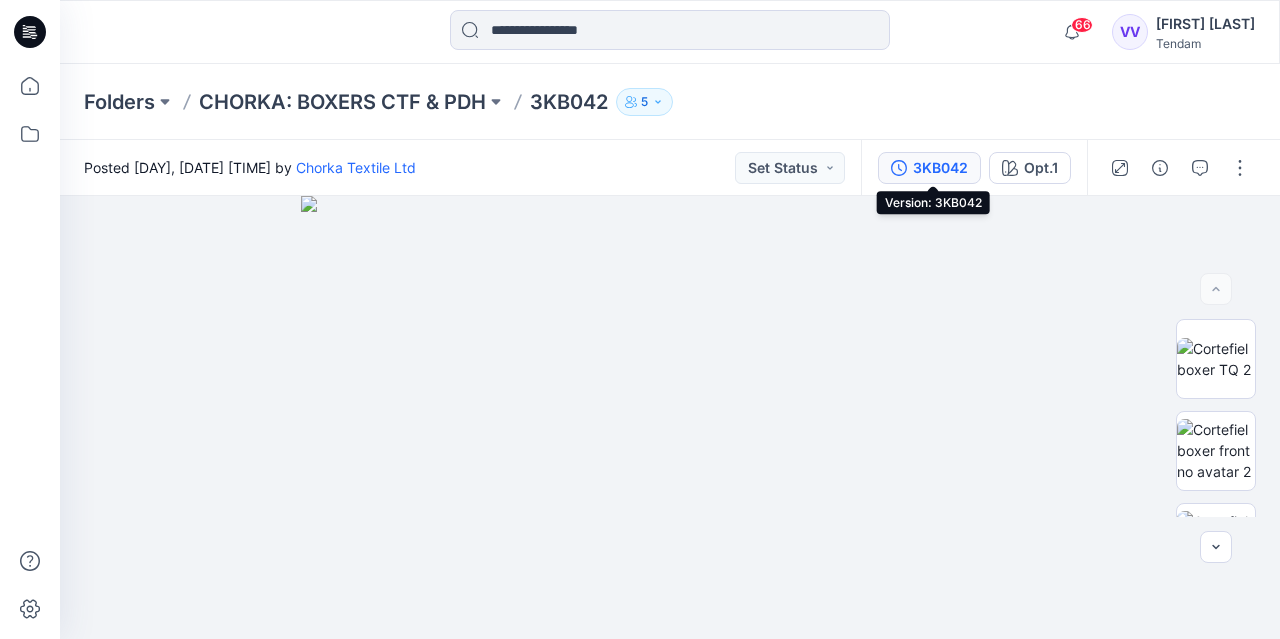 click on "3KB042" at bounding box center (940, 168) 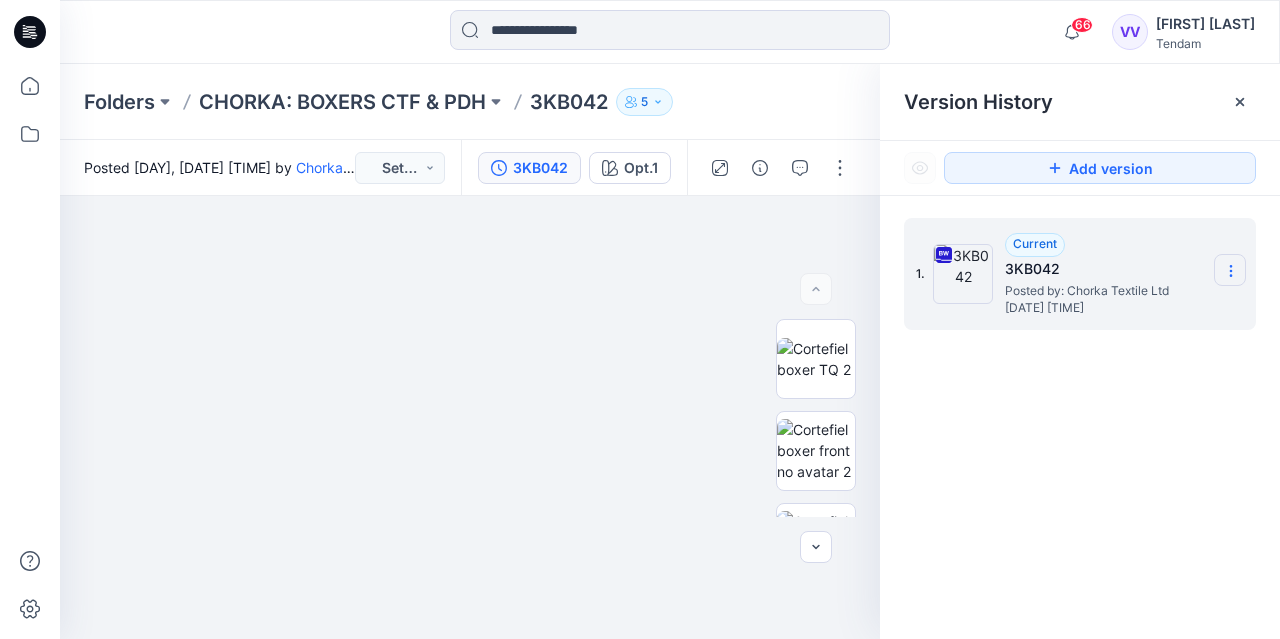 click 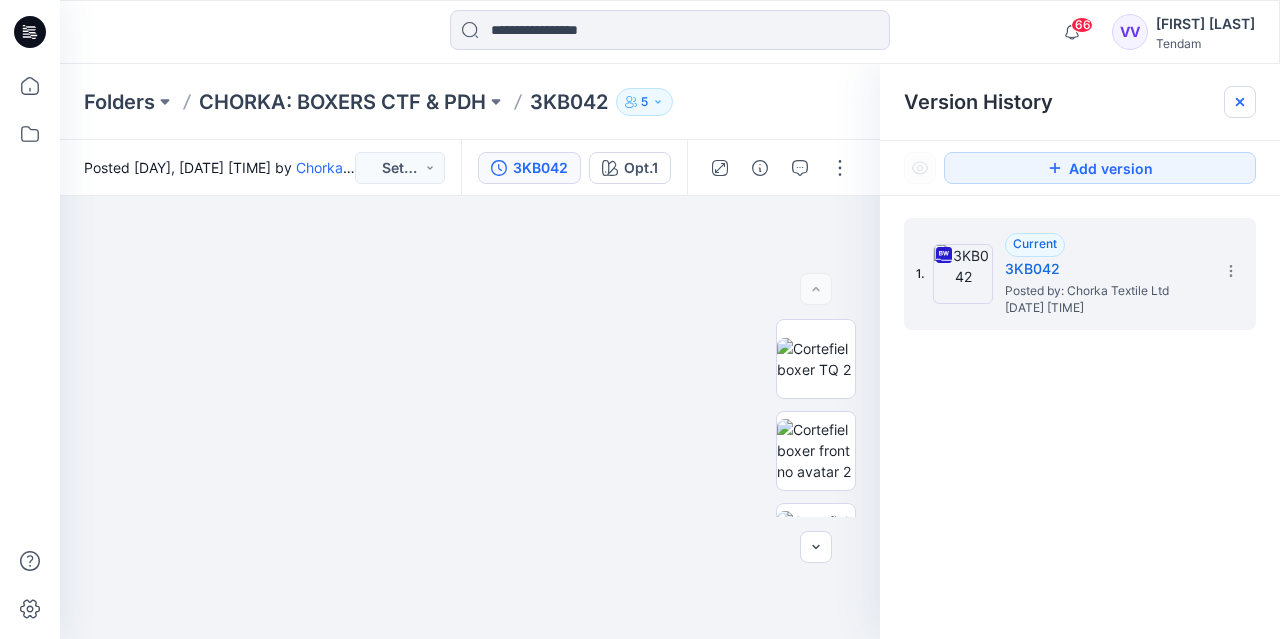click 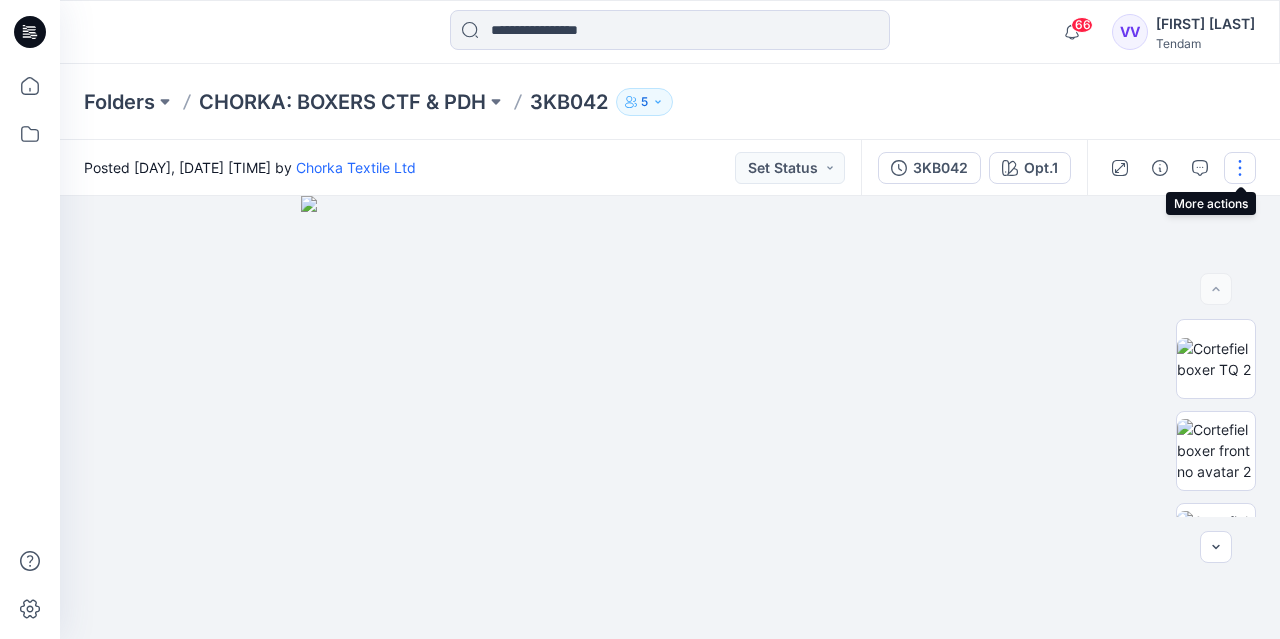 click at bounding box center [1240, 168] 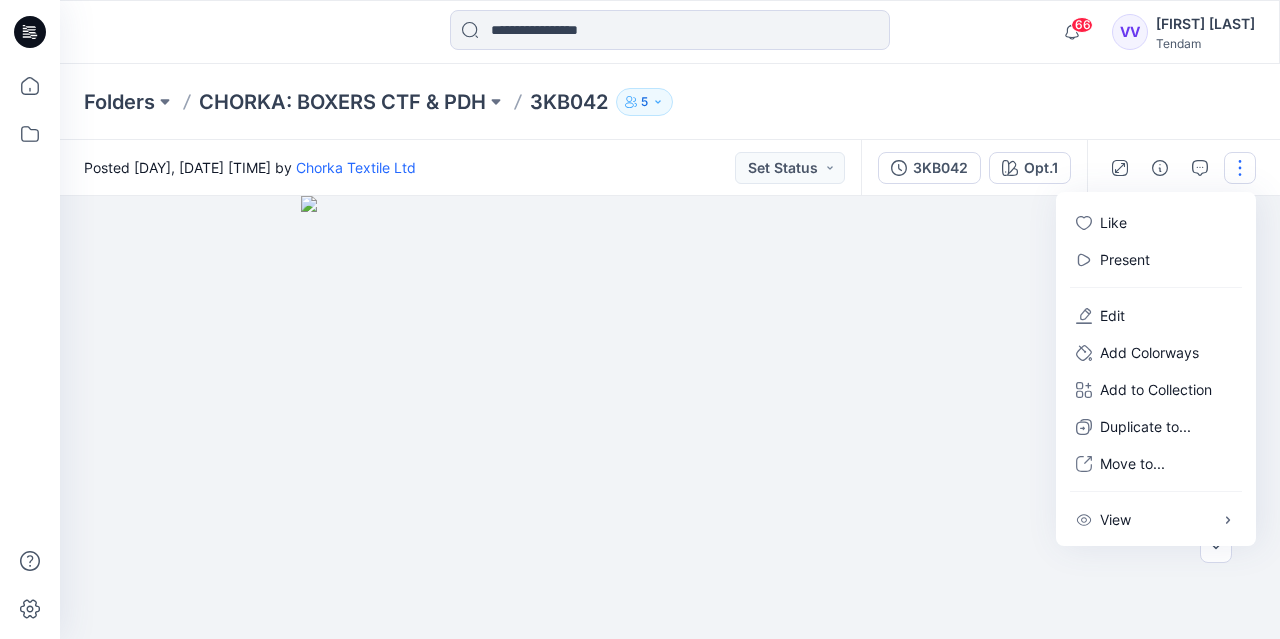 click at bounding box center [670, 417] 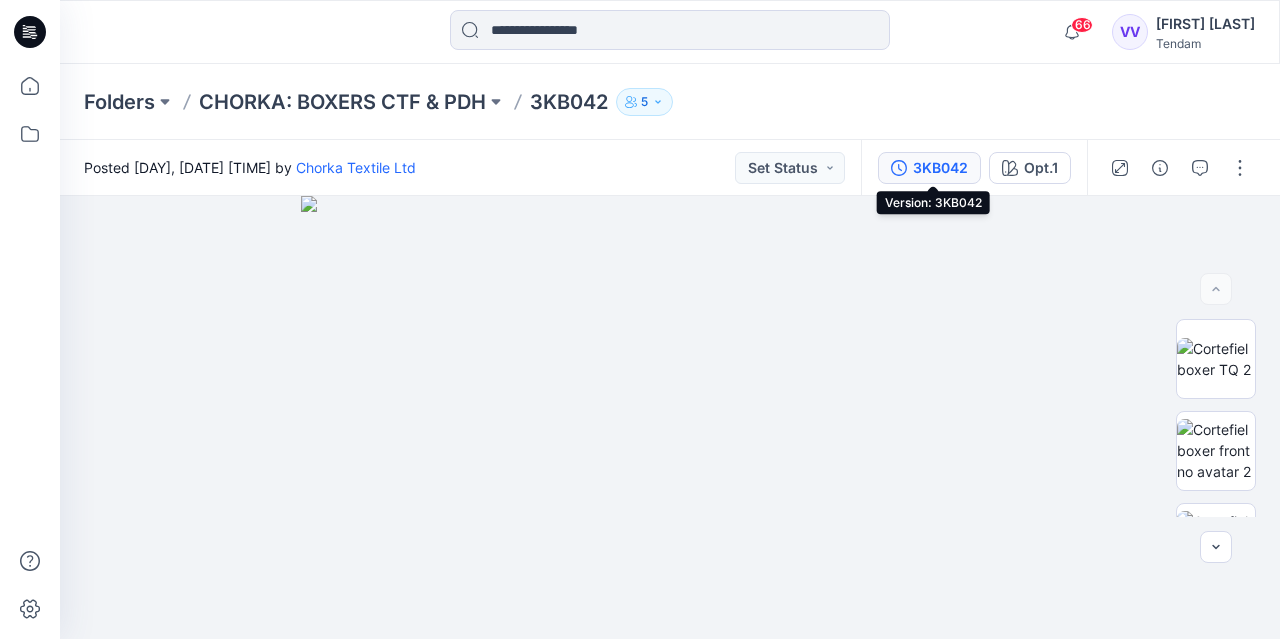 click on "3KB042" at bounding box center [940, 168] 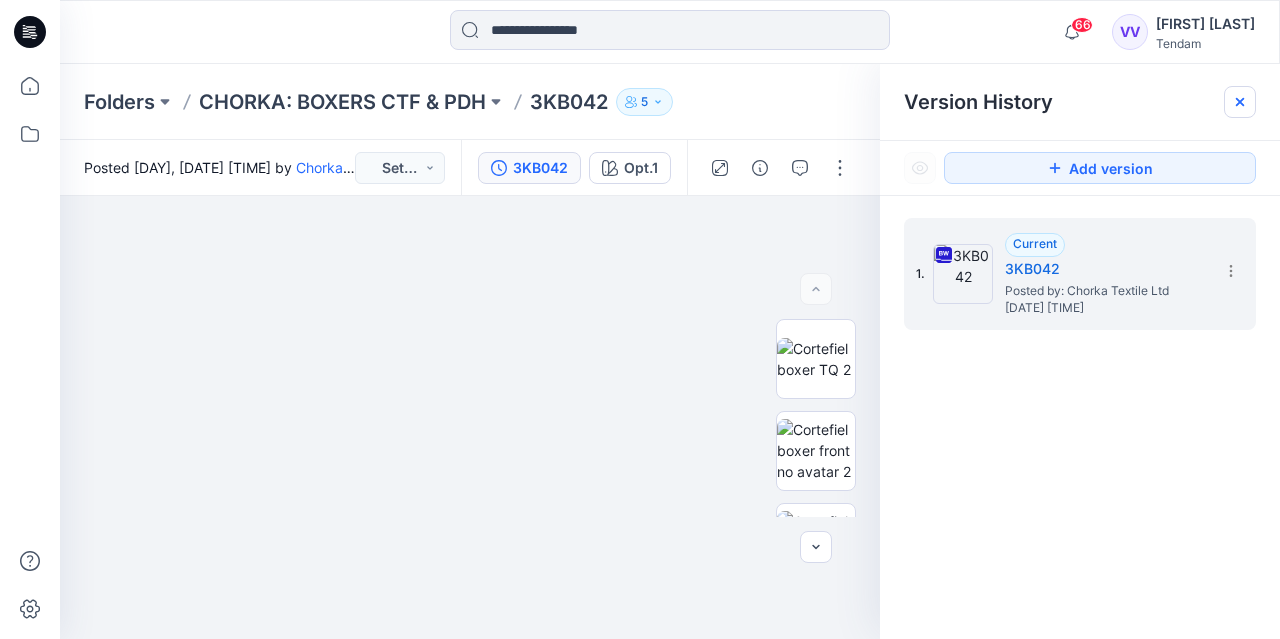 click 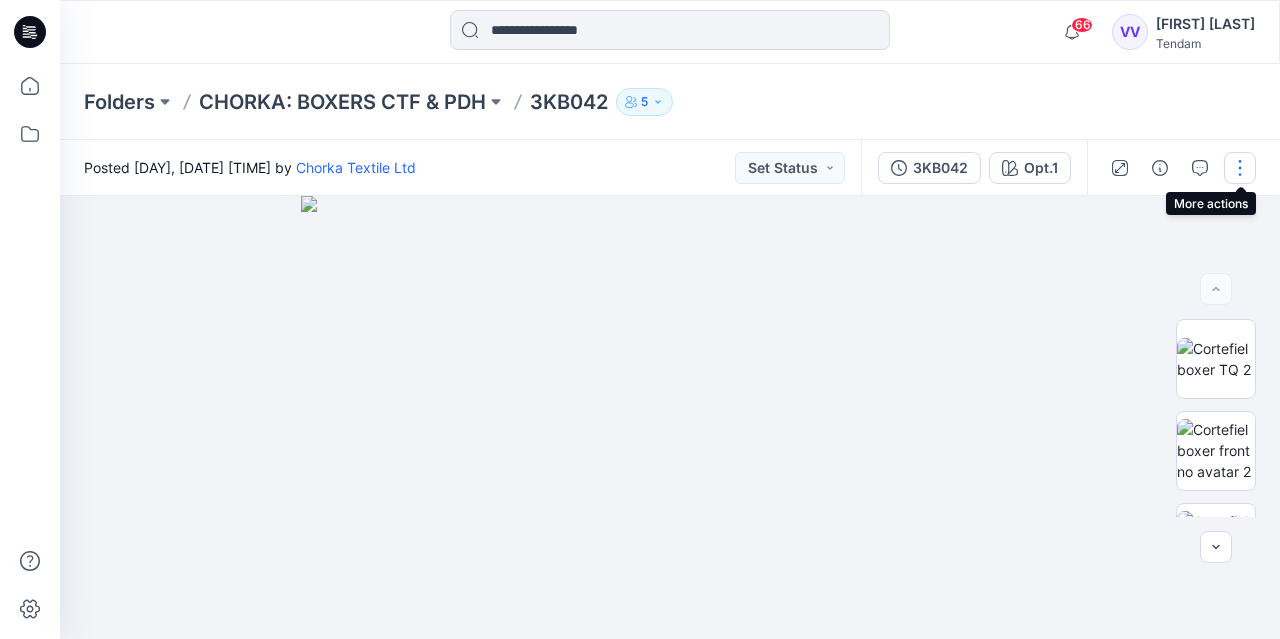 click at bounding box center [1240, 168] 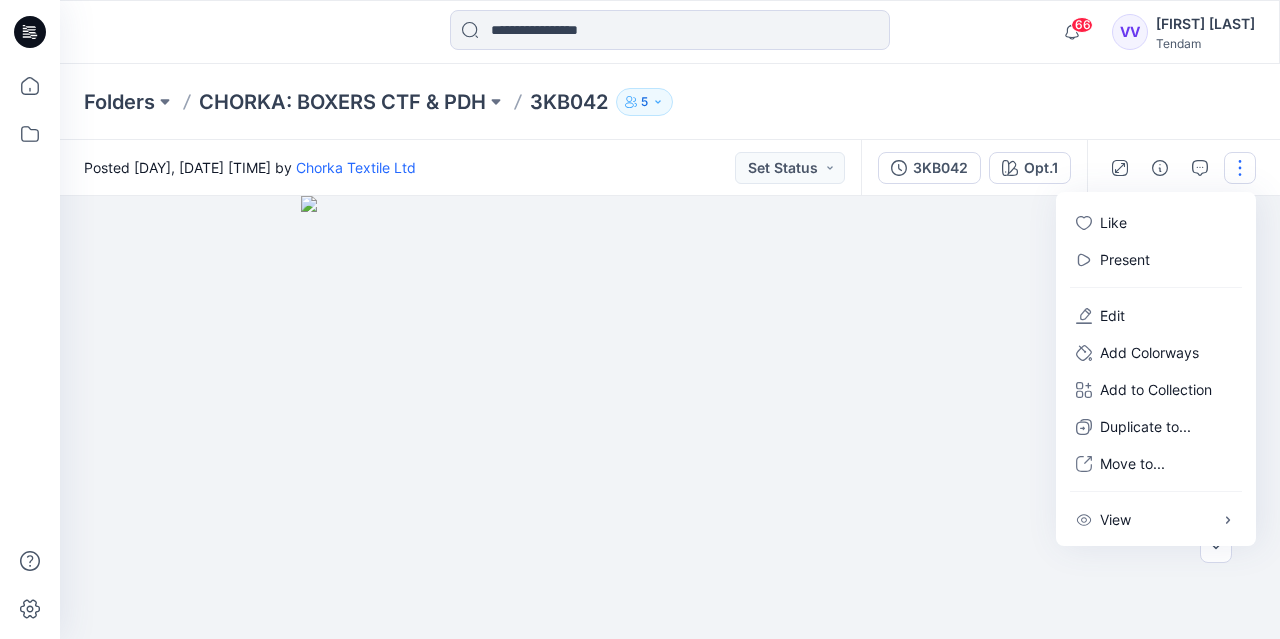 click on "Folders CHORKA: BOXERS CTF & PDH 3KB042 5" at bounding box center (670, 102) 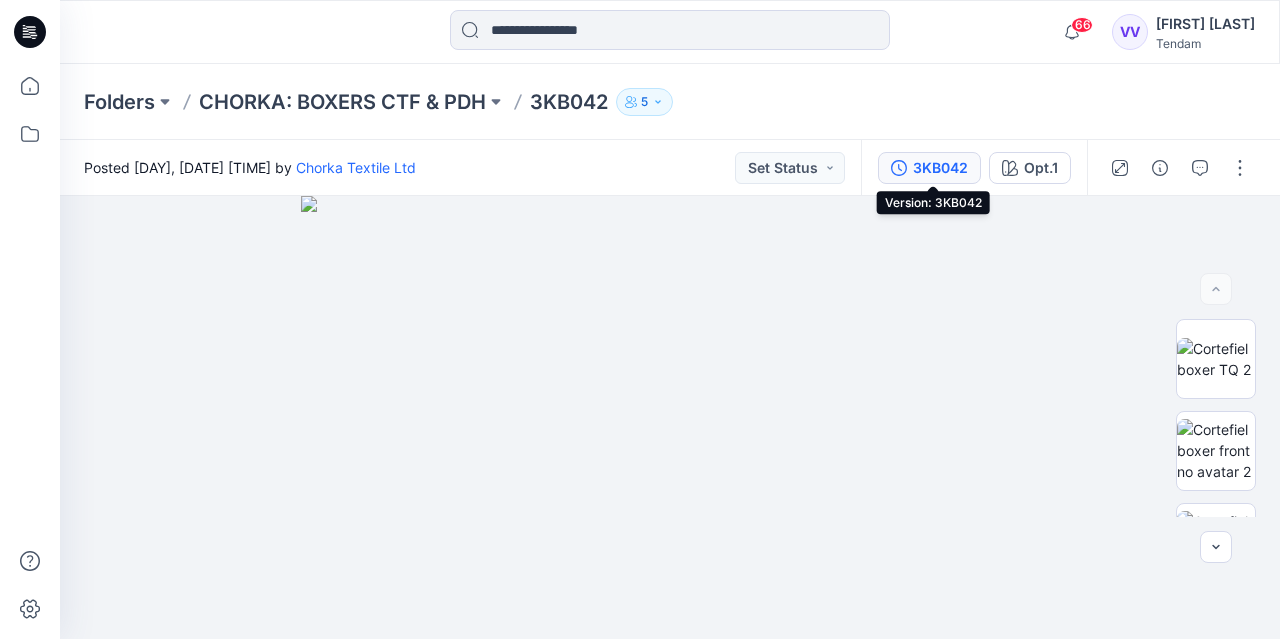 click on "3KB042" at bounding box center (940, 168) 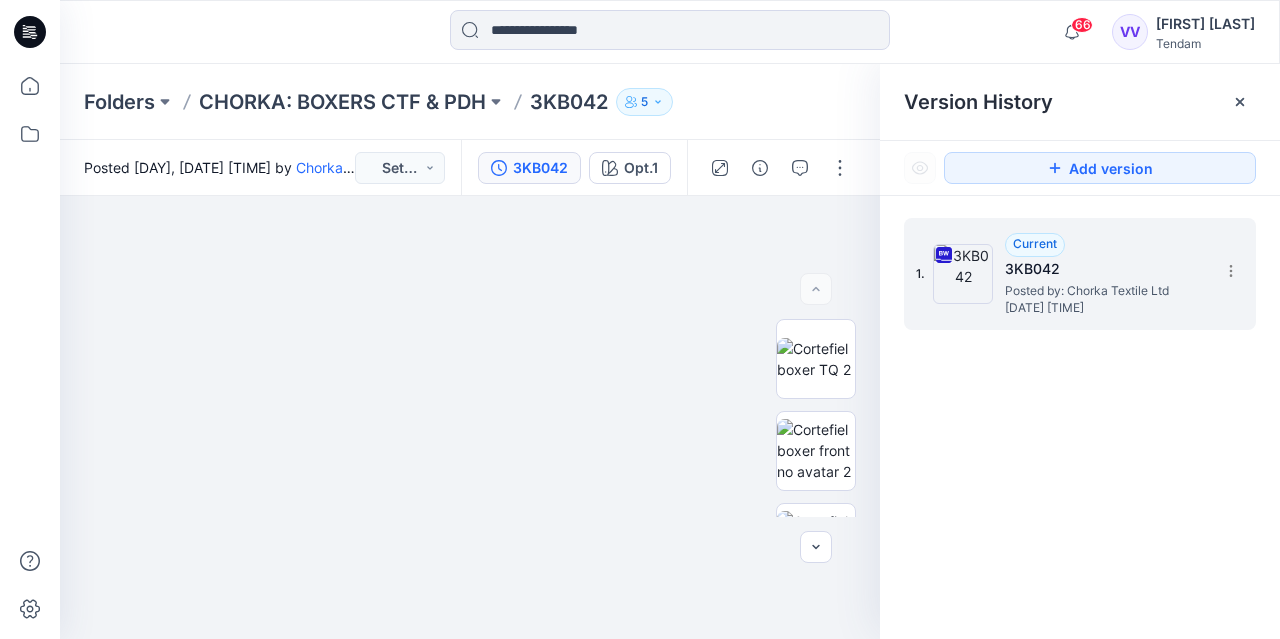 click at bounding box center [963, 274] 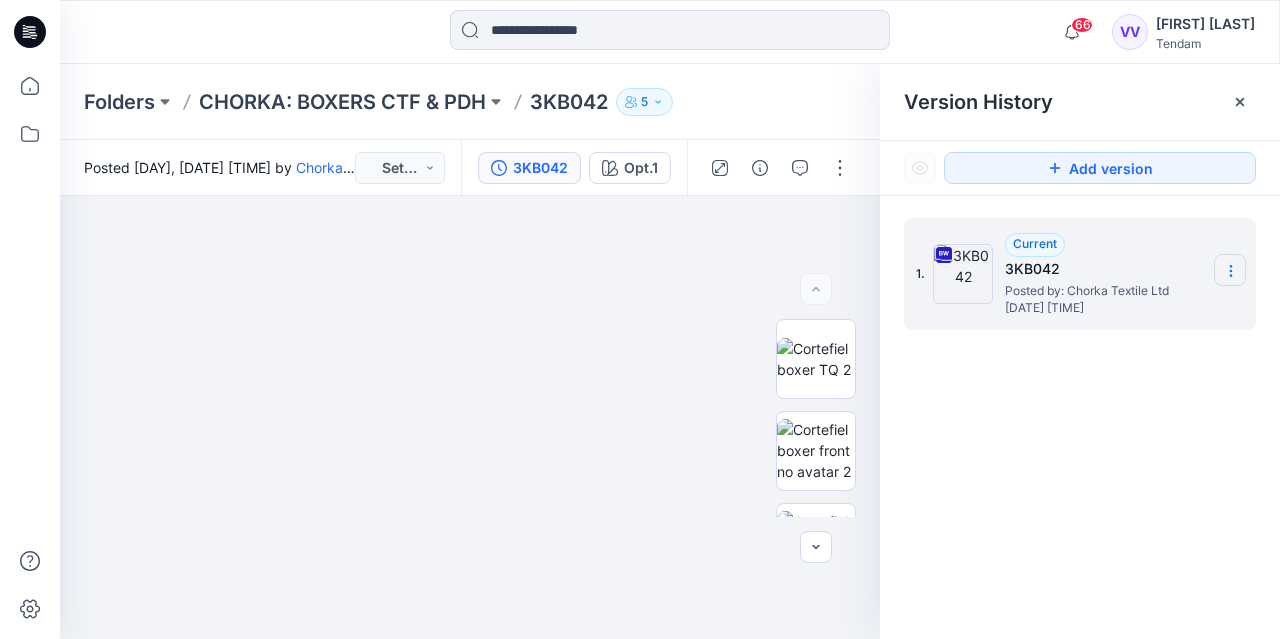 click 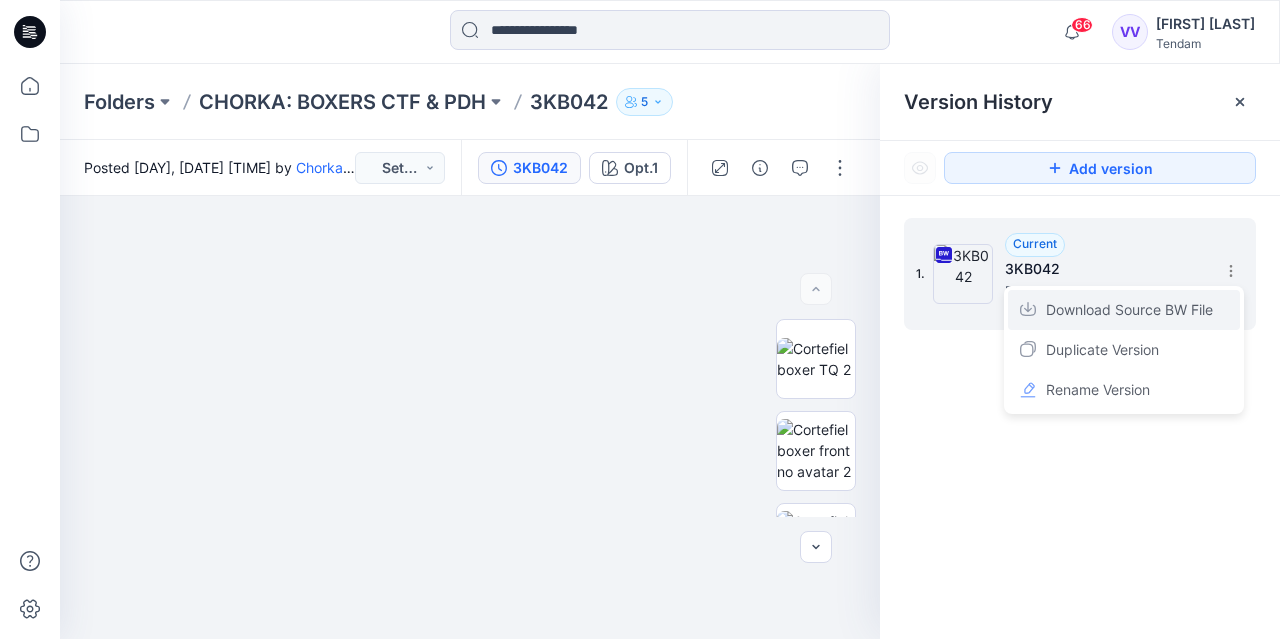 click on "Download Source BW File" at bounding box center [1129, 310] 